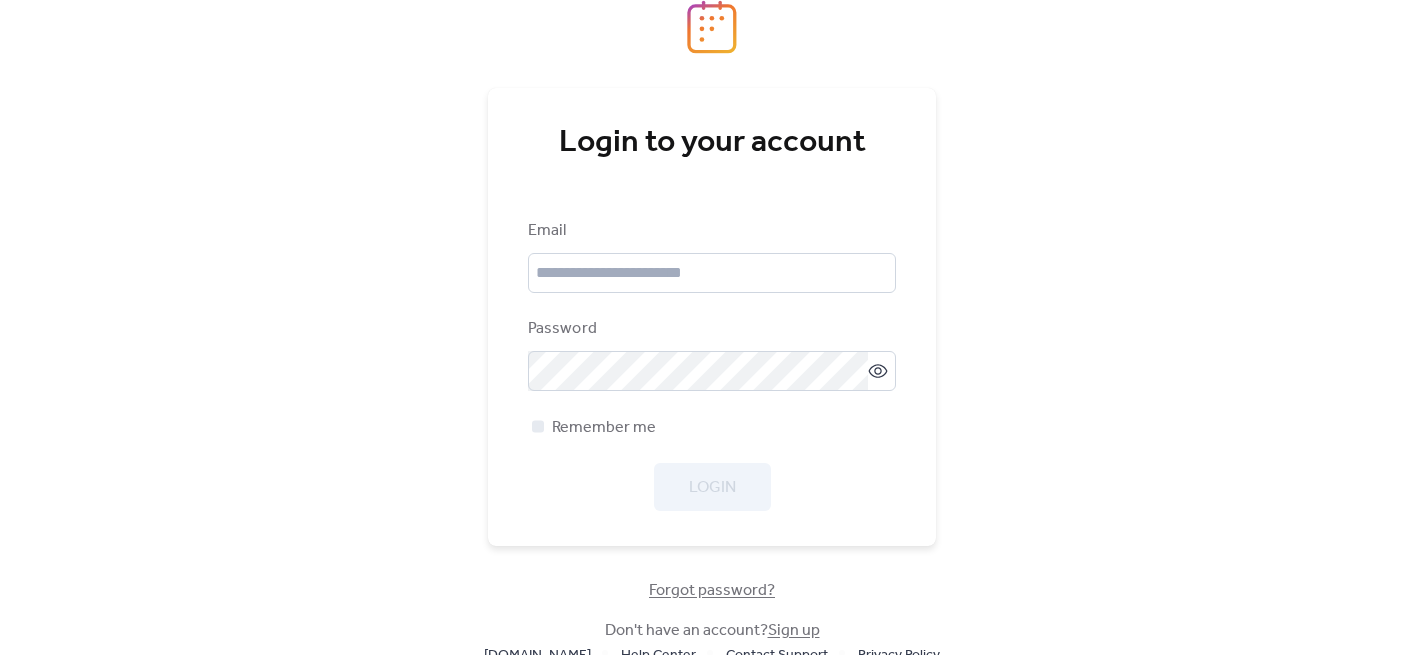 scroll, scrollTop: 0, scrollLeft: 0, axis: both 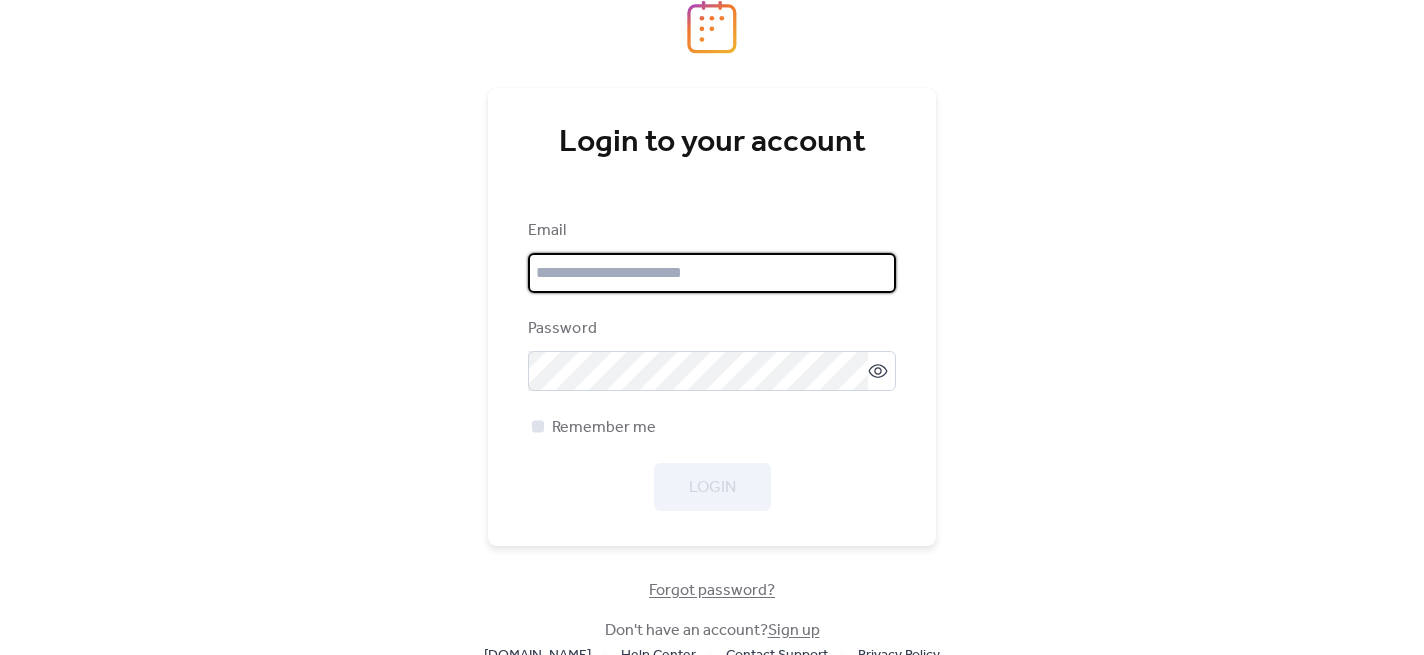 type on "**********" 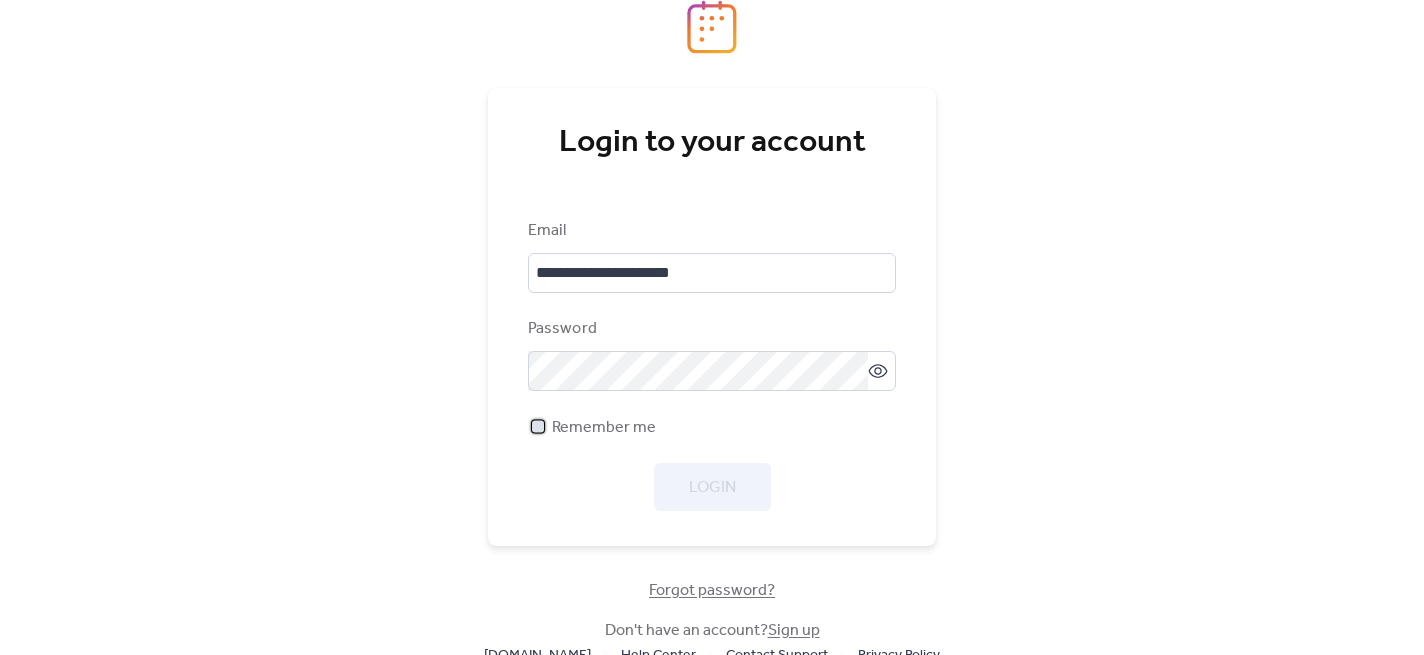 click at bounding box center (538, 426) 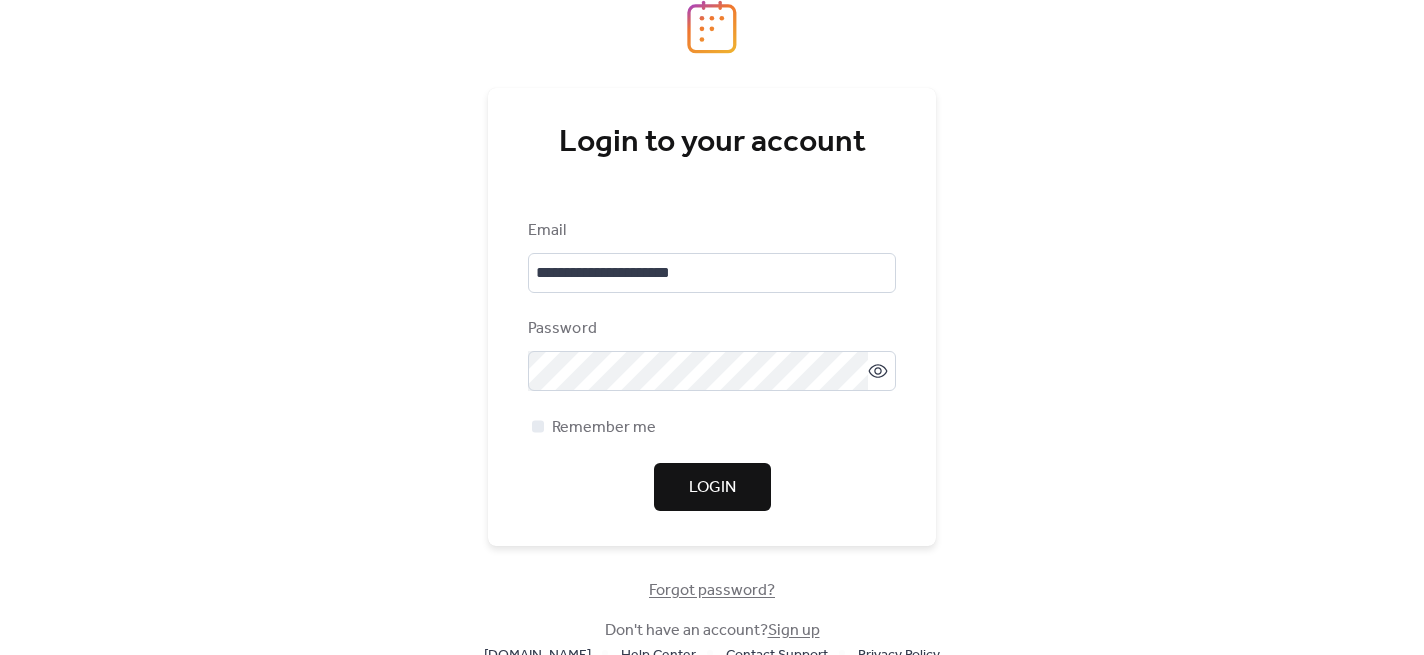 click on "Login" at bounding box center (712, 488) 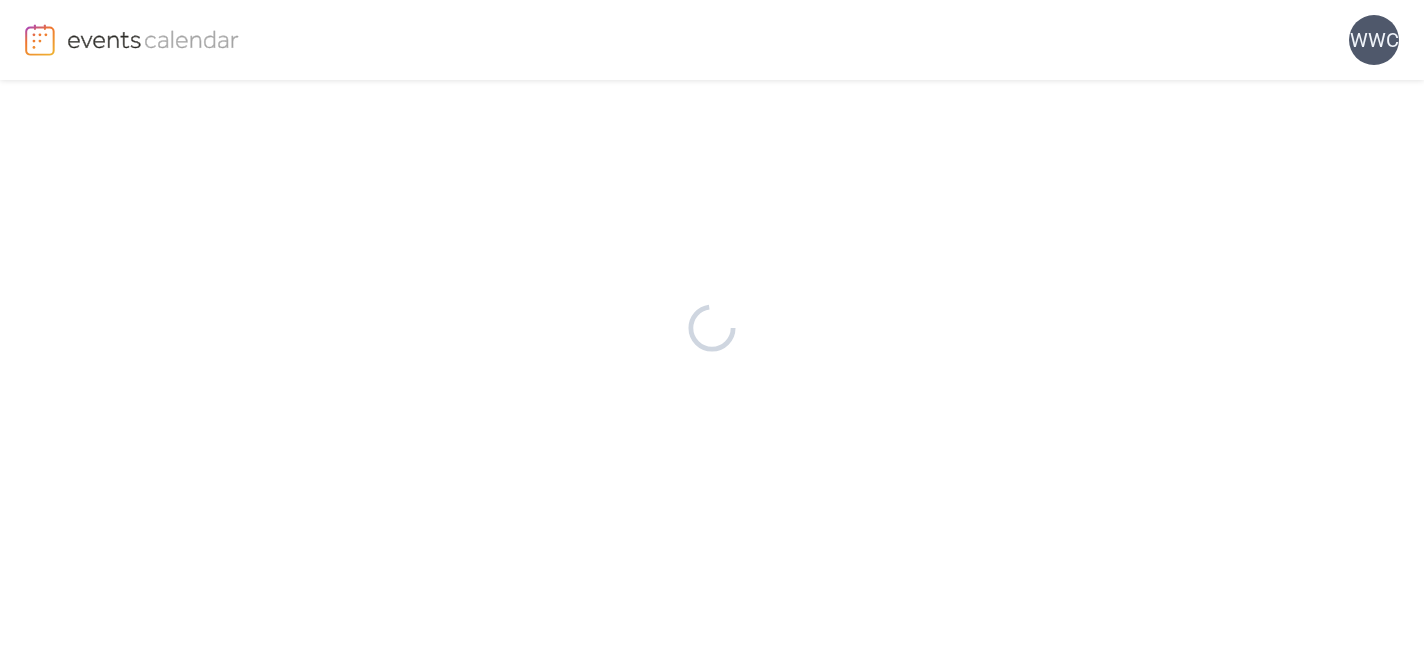 scroll, scrollTop: 0, scrollLeft: 0, axis: both 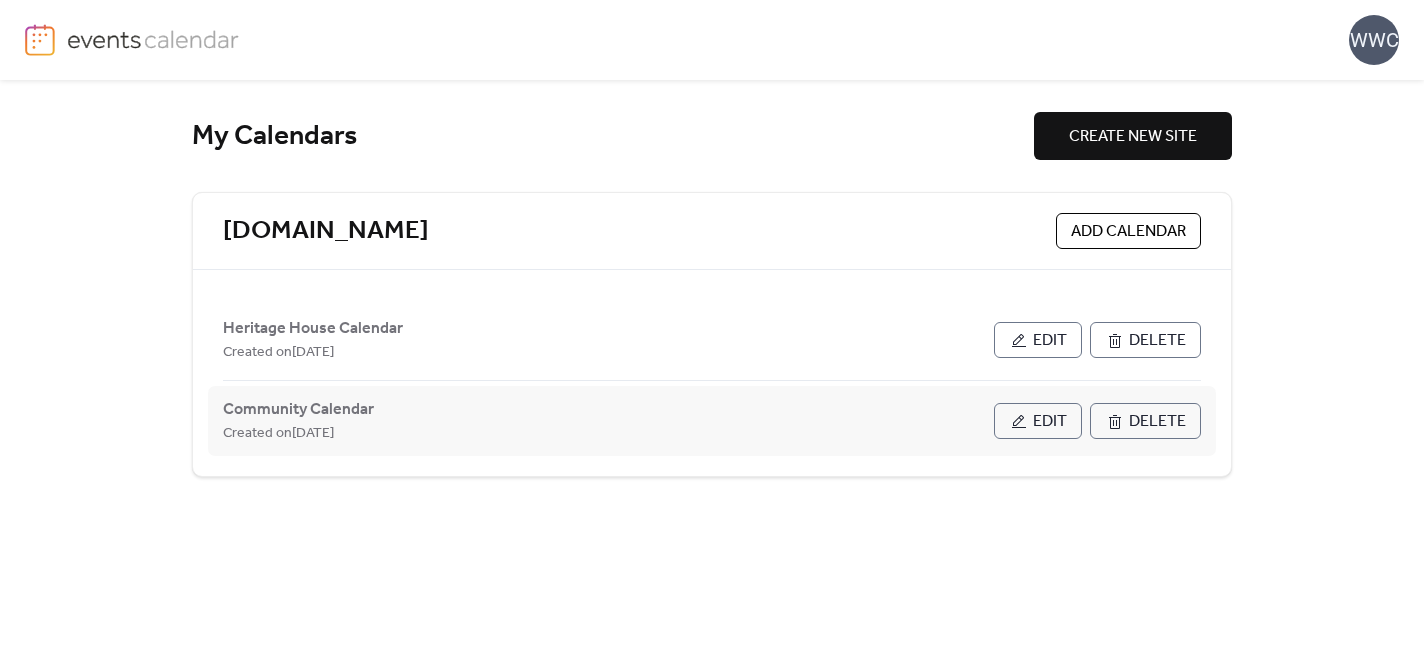 click on "Edit" at bounding box center [1050, 422] 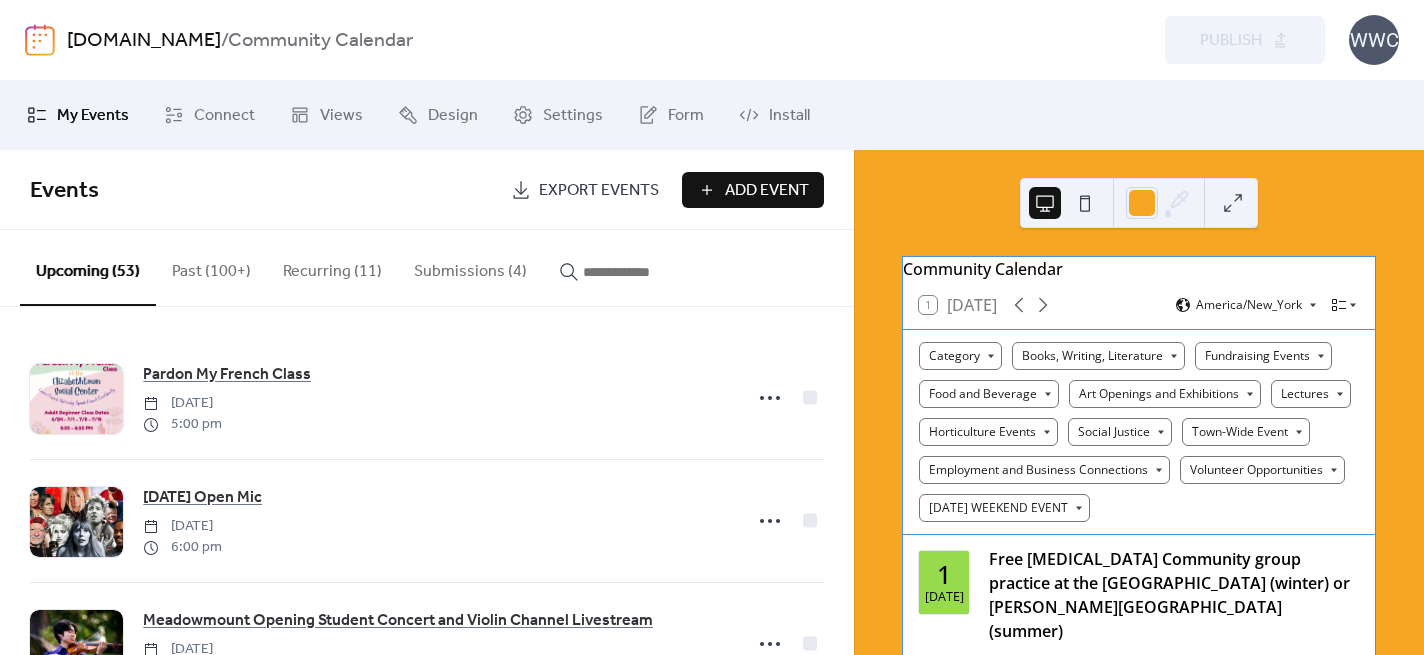 click on "Submissions  (4)" at bounding box center [470, 267] 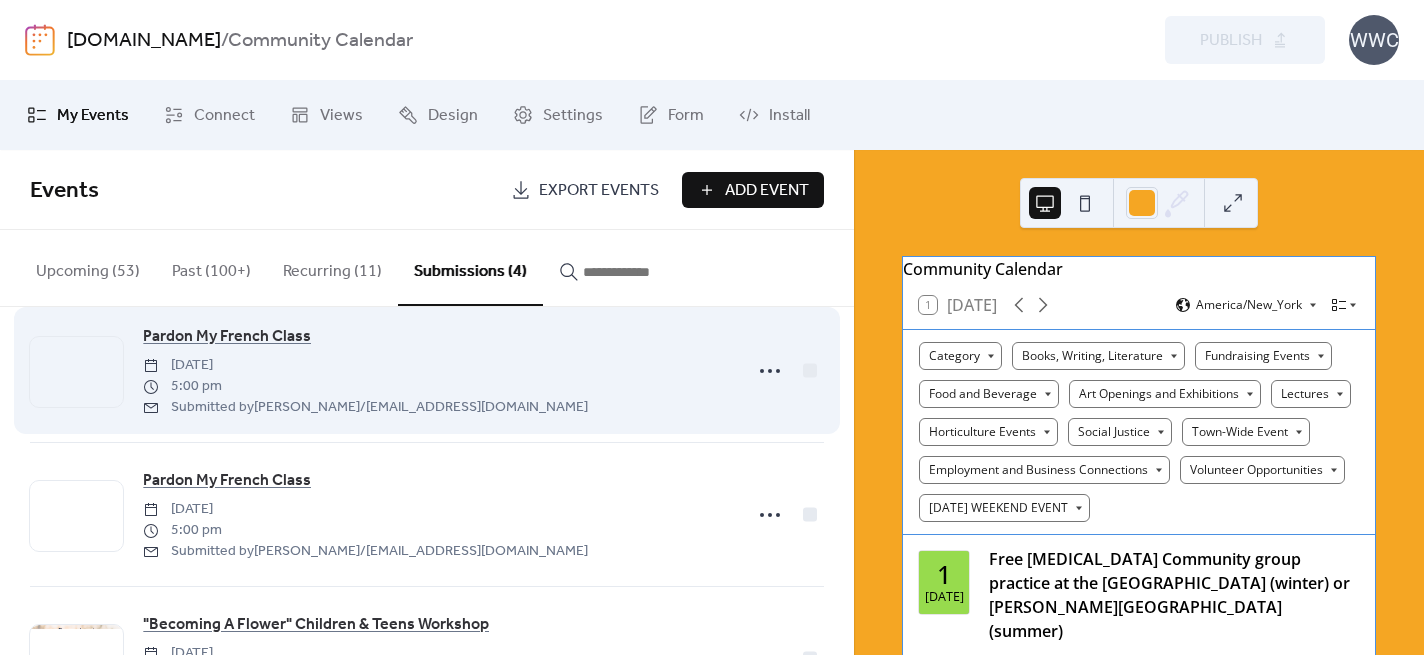 scroll, scrollTop: 0, scrollLeft: 0, axis: both 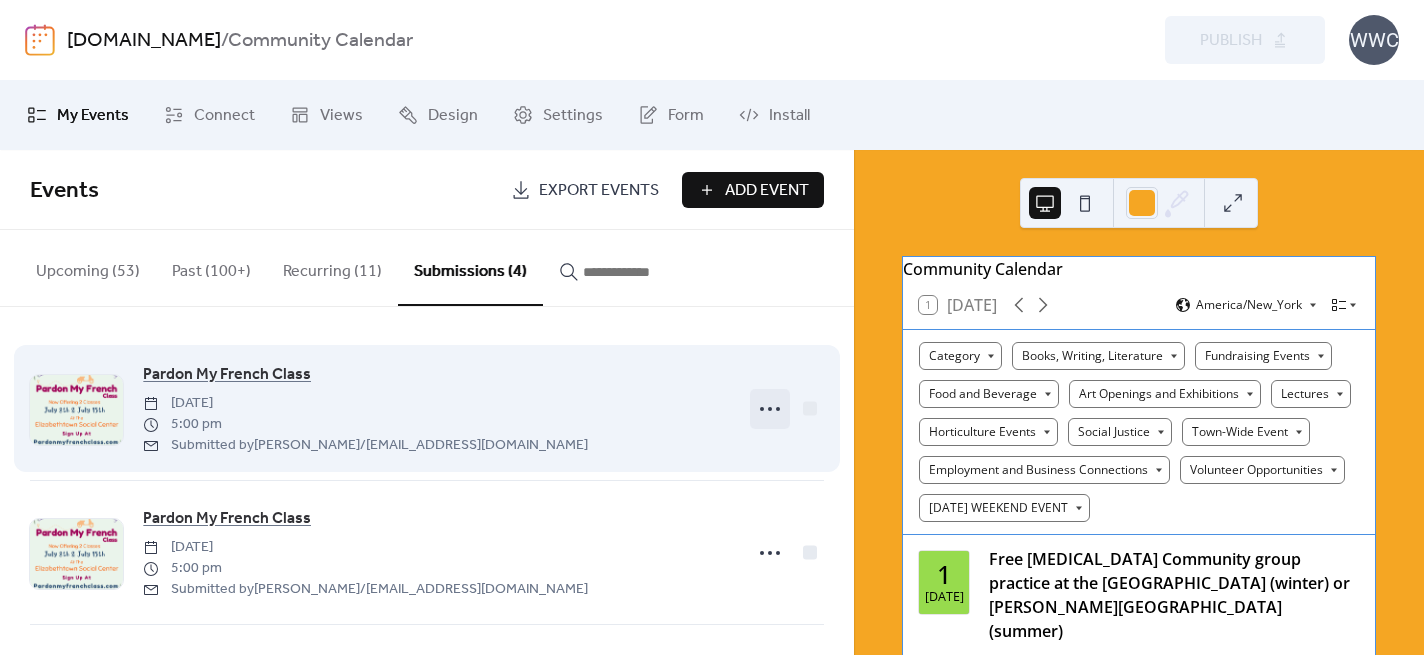 click 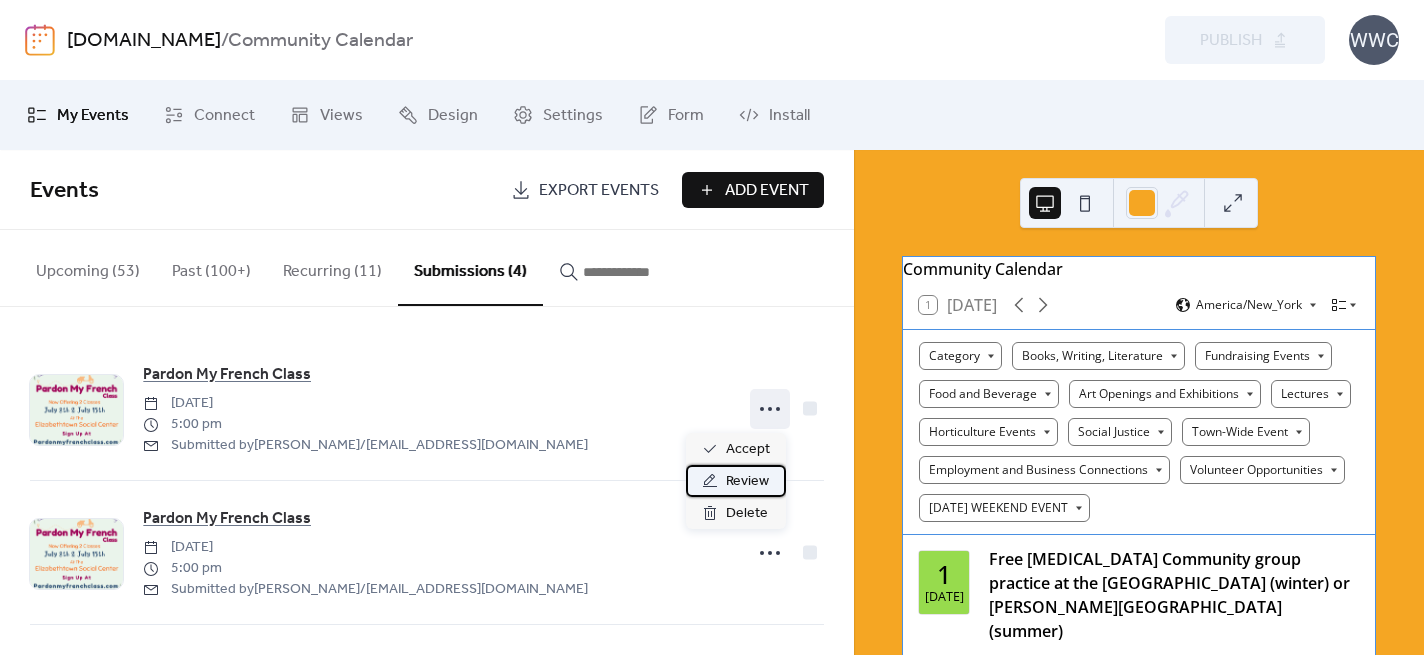 click on "Review" at bounding box center (747, 482) 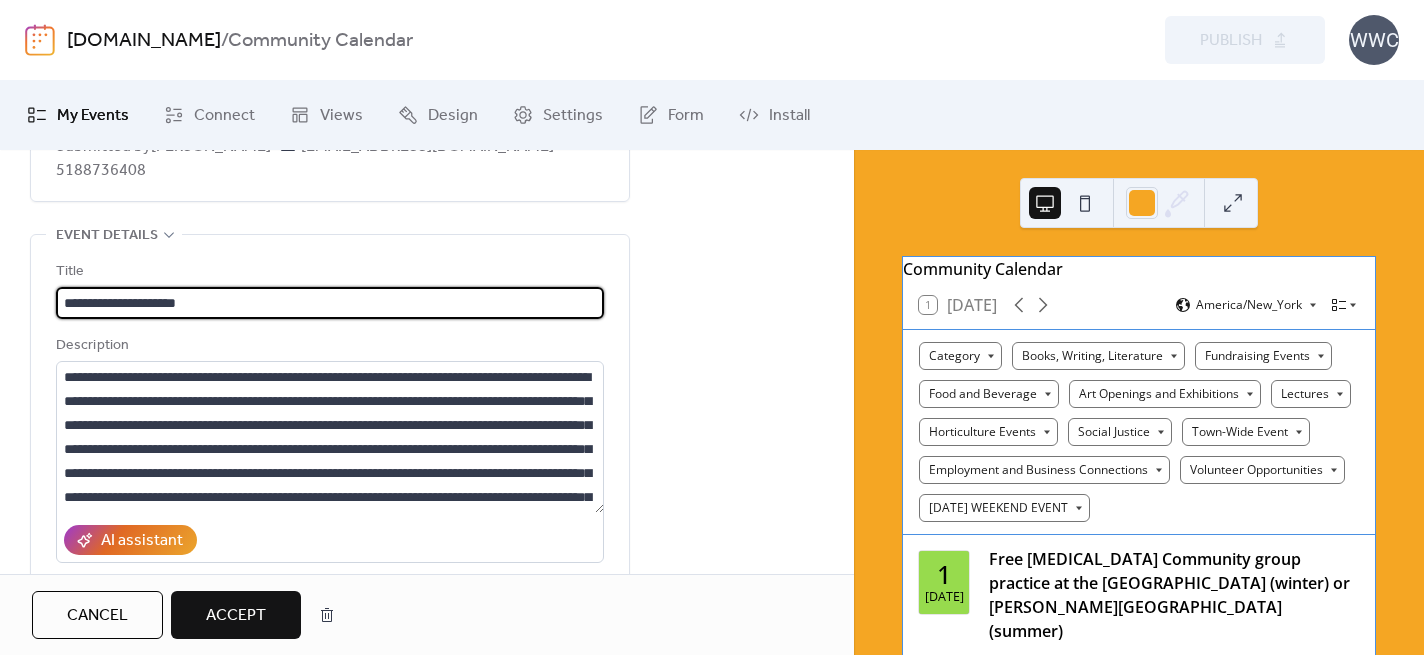 scroll, scrollTop: 166, scrollLeft: 0, axis: vertical 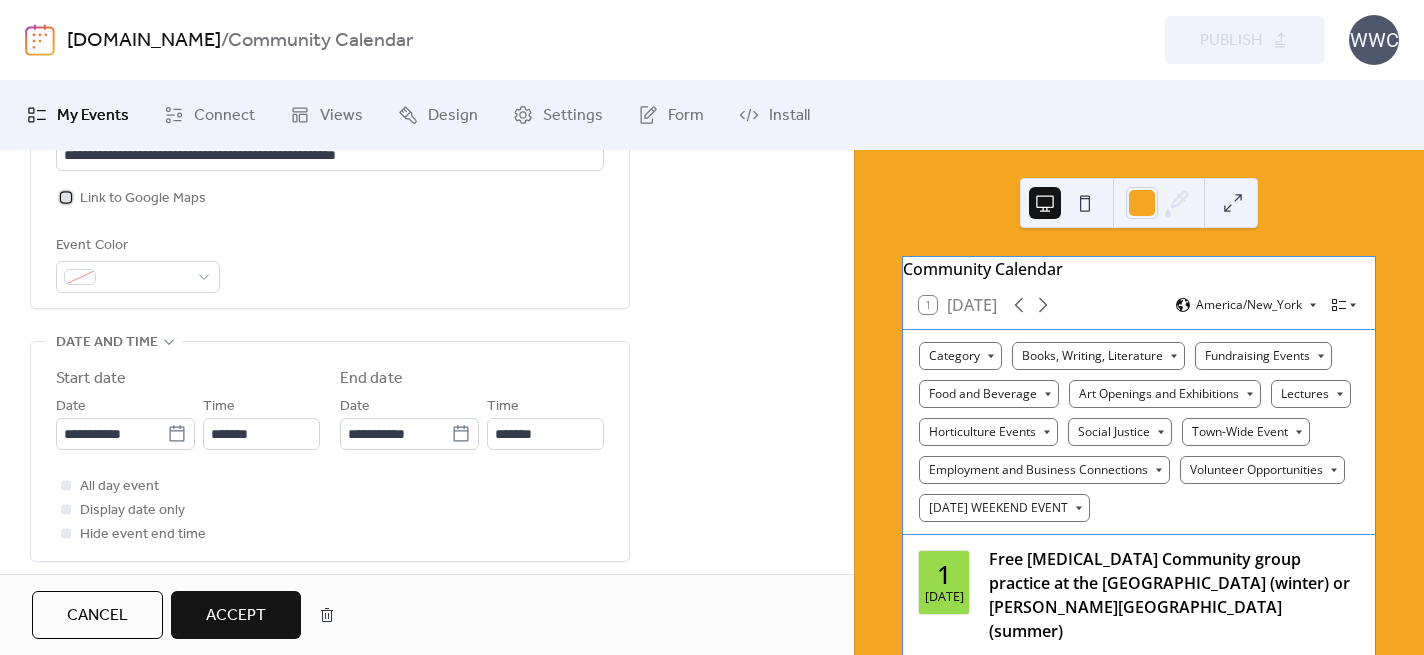 click at bounding box center [66, 197] 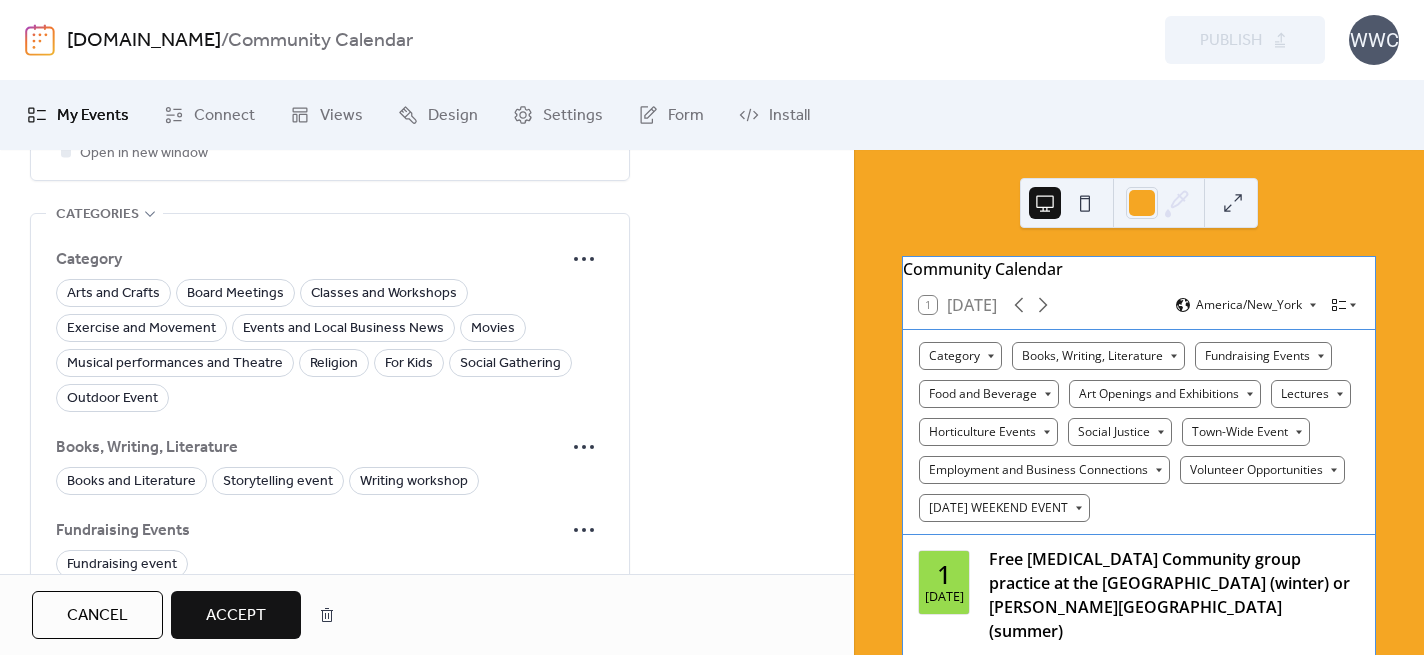 scroll, scrollTop: 1497, scrollLeft: 0, axis: vertical 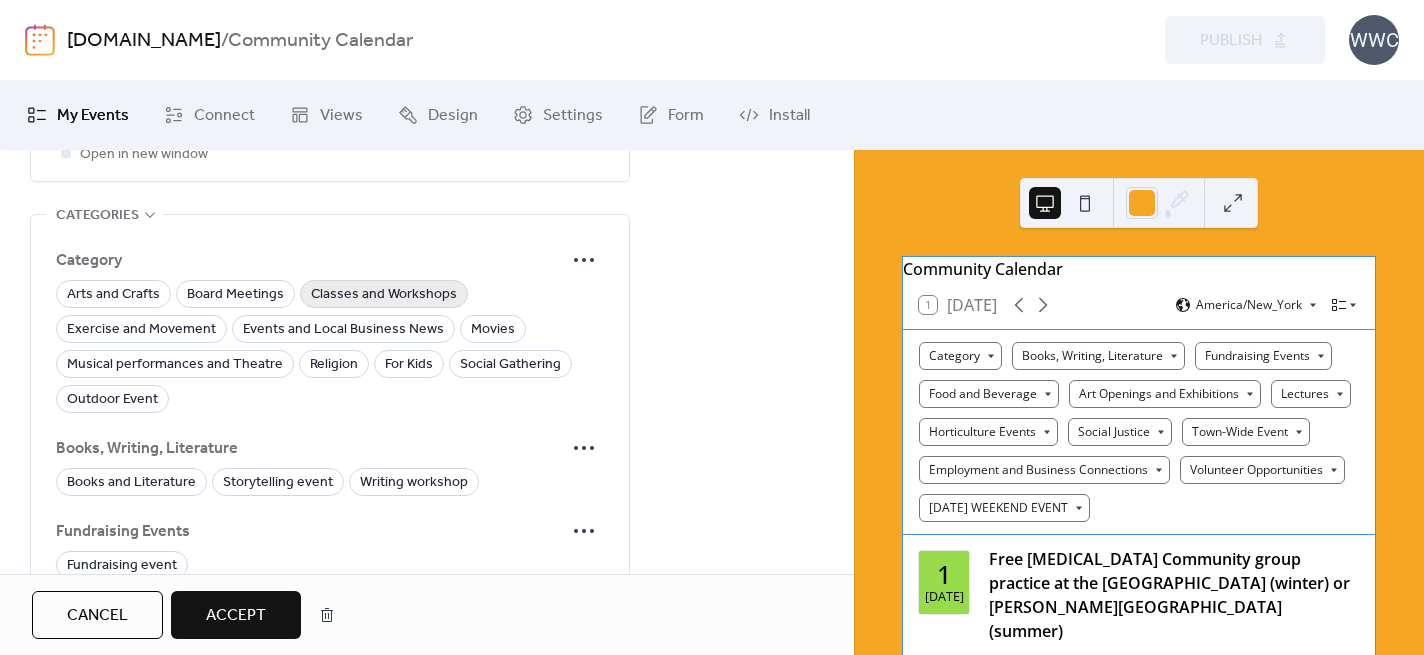 click on "Classes and Workshops" at bounding box center [384, 295] 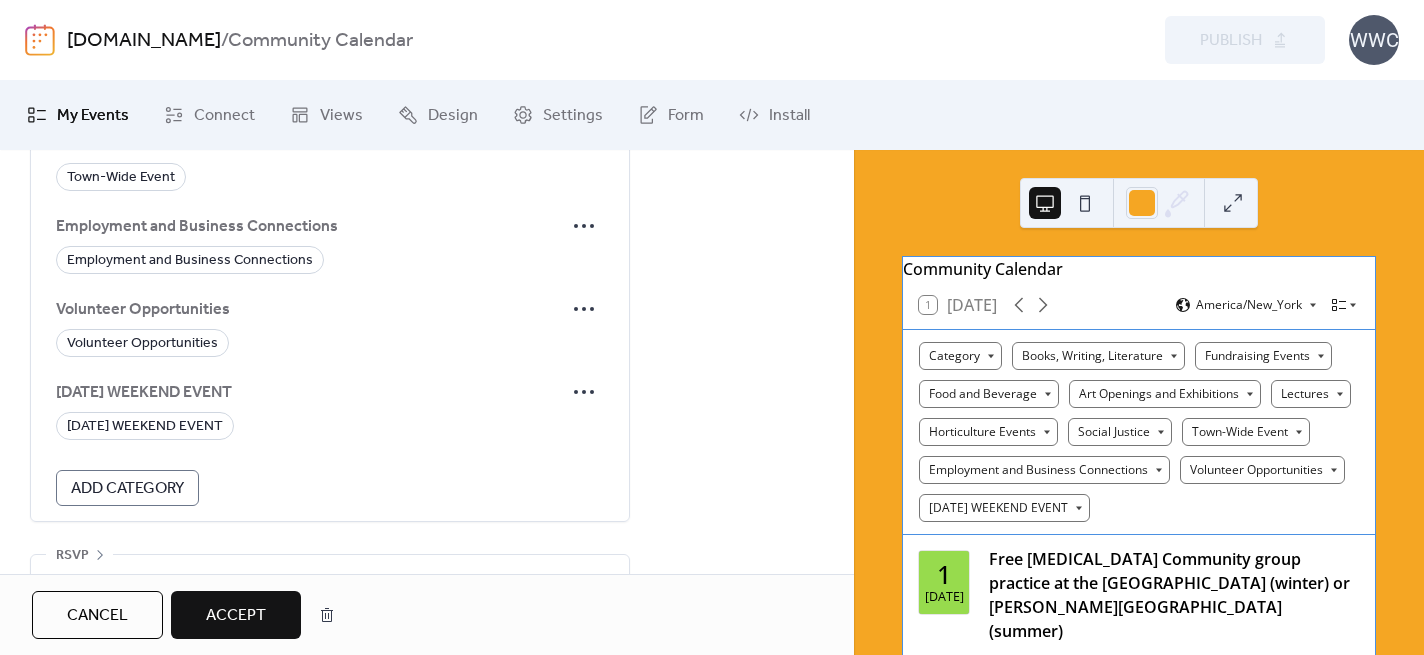 scroll, scrollTop: 2429, scrollLeft: 0, axis: vertical 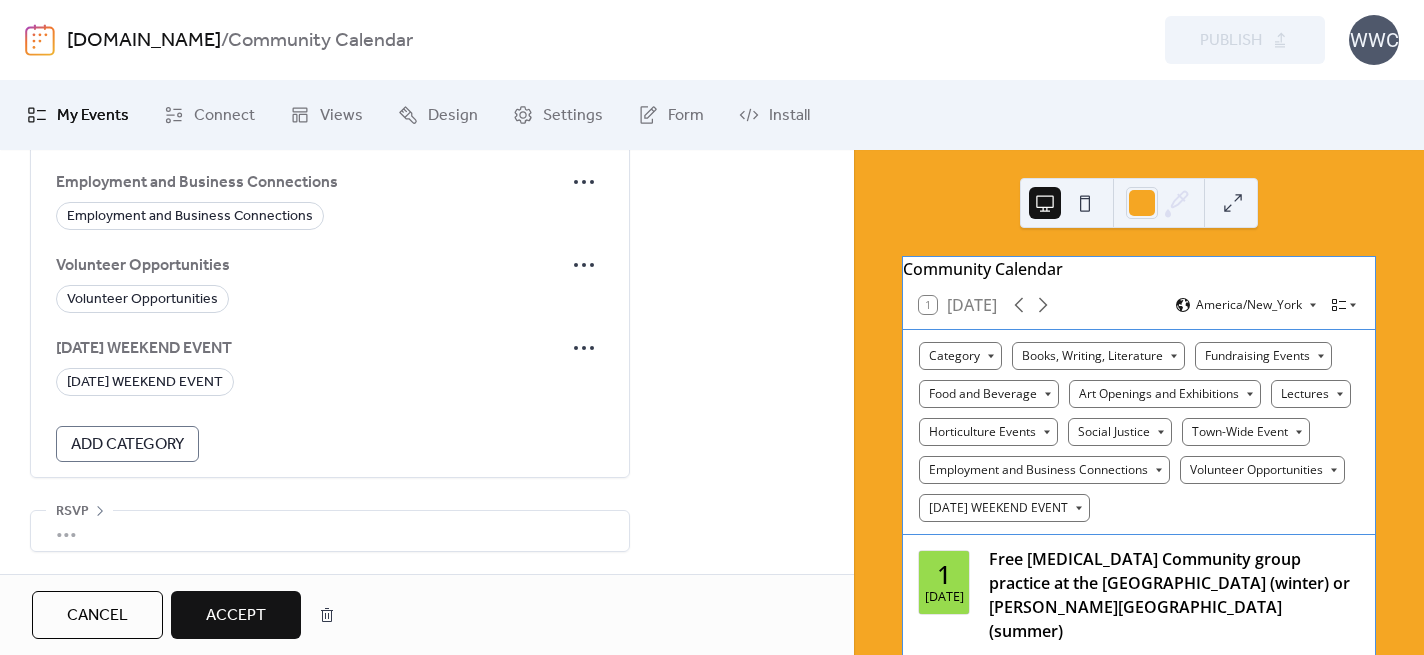 click on "Accept" at bounding box center [236, 616] 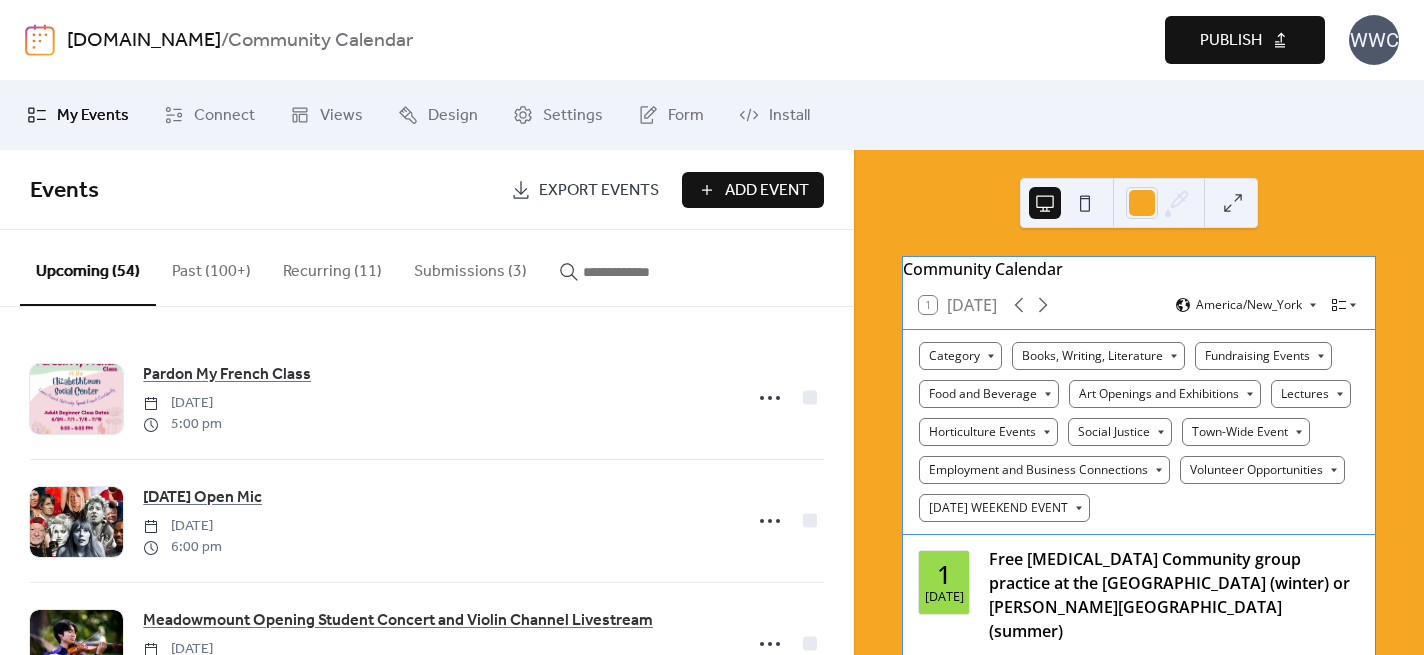 click on "Publish" at bounding box center (1231, 41) 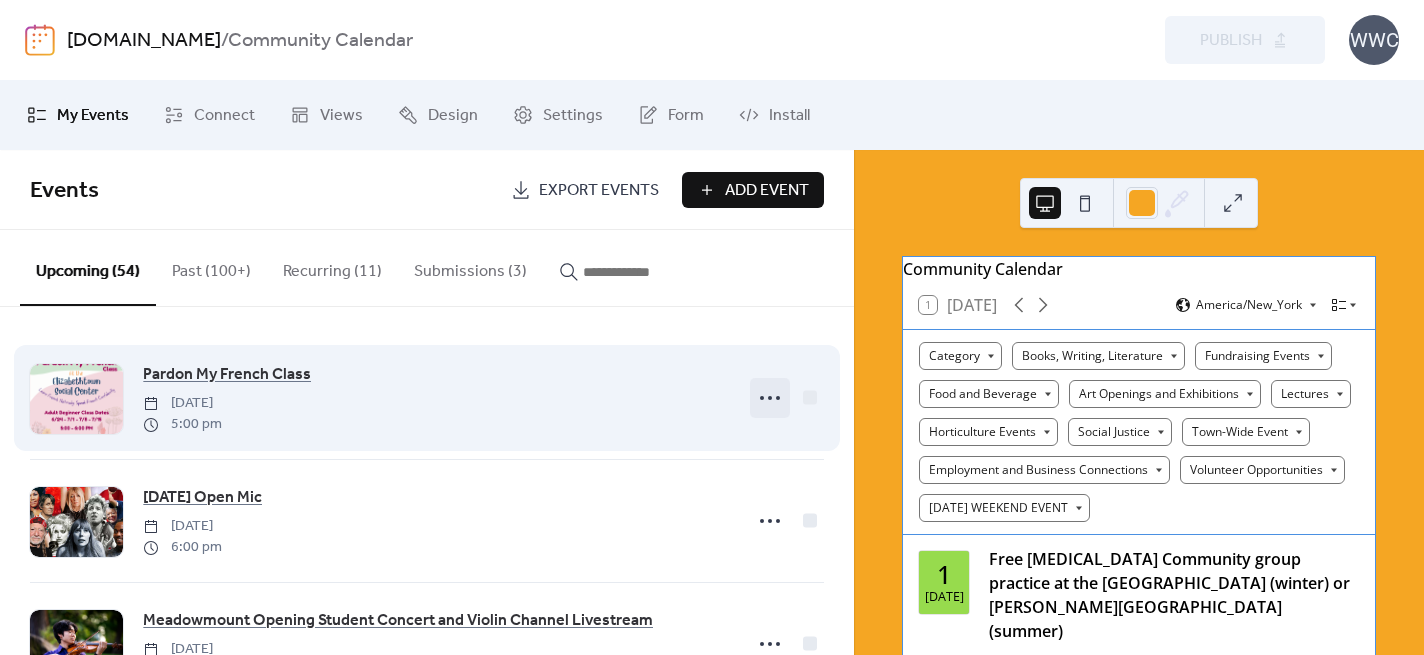 click 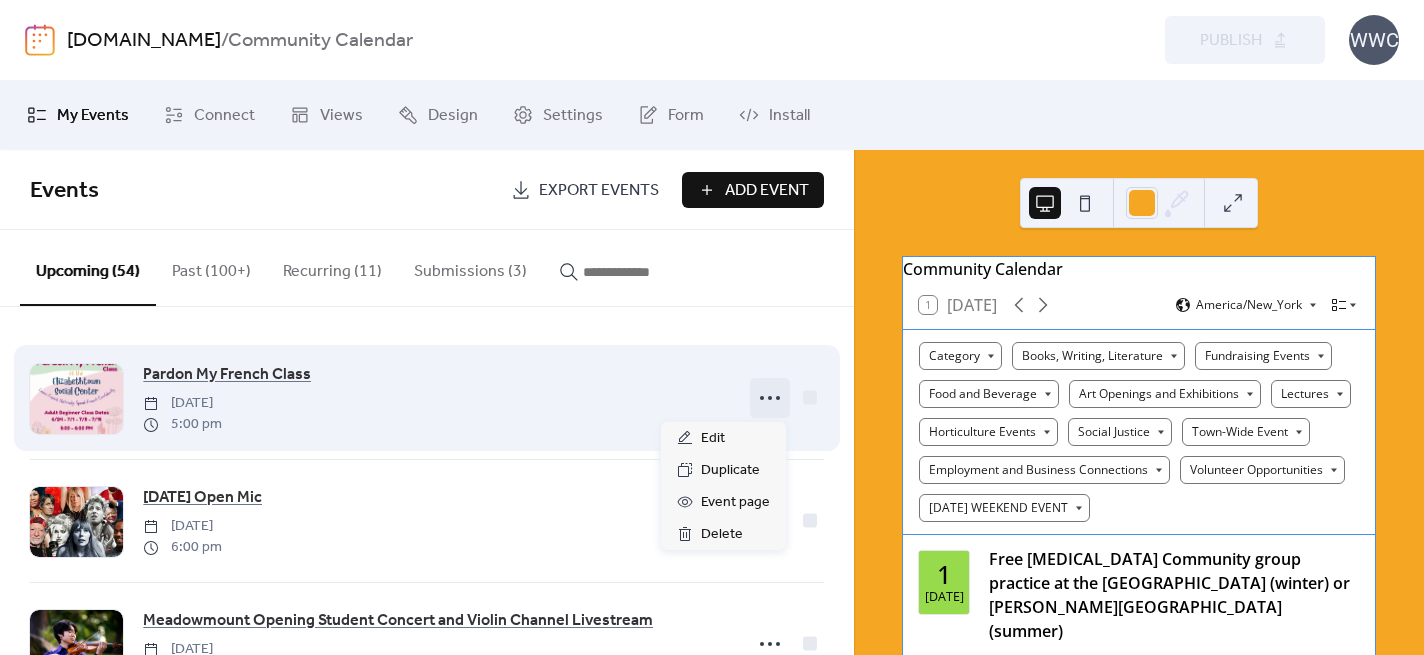 click on "Pardon My French Class Tuesday, July 1, 2025 5:00 pm" at bounding box center (436, 398) 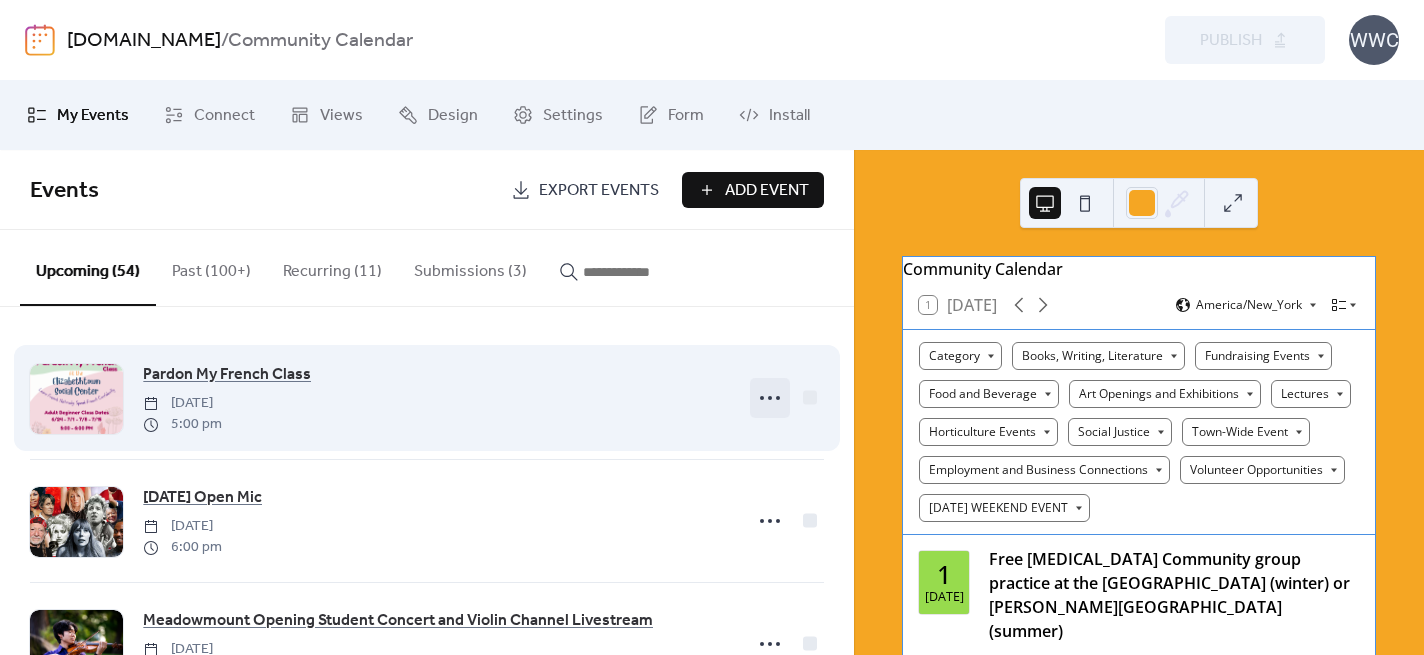 click 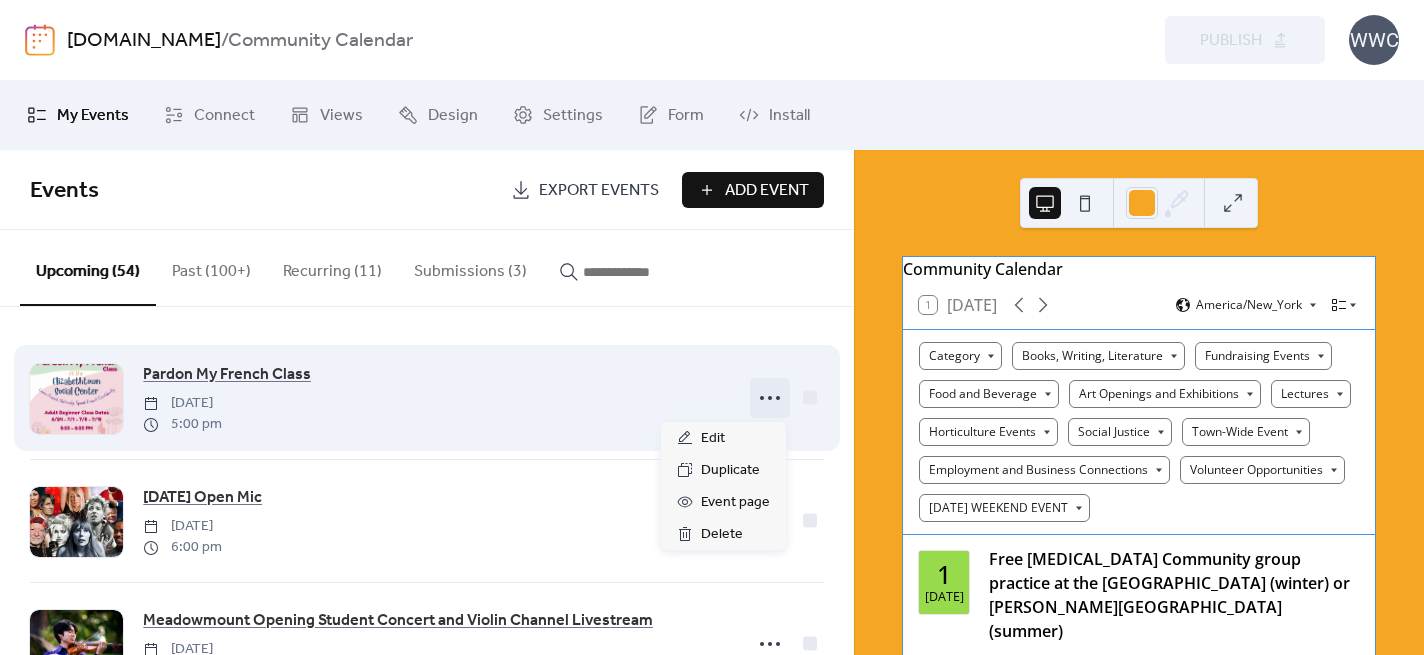 click 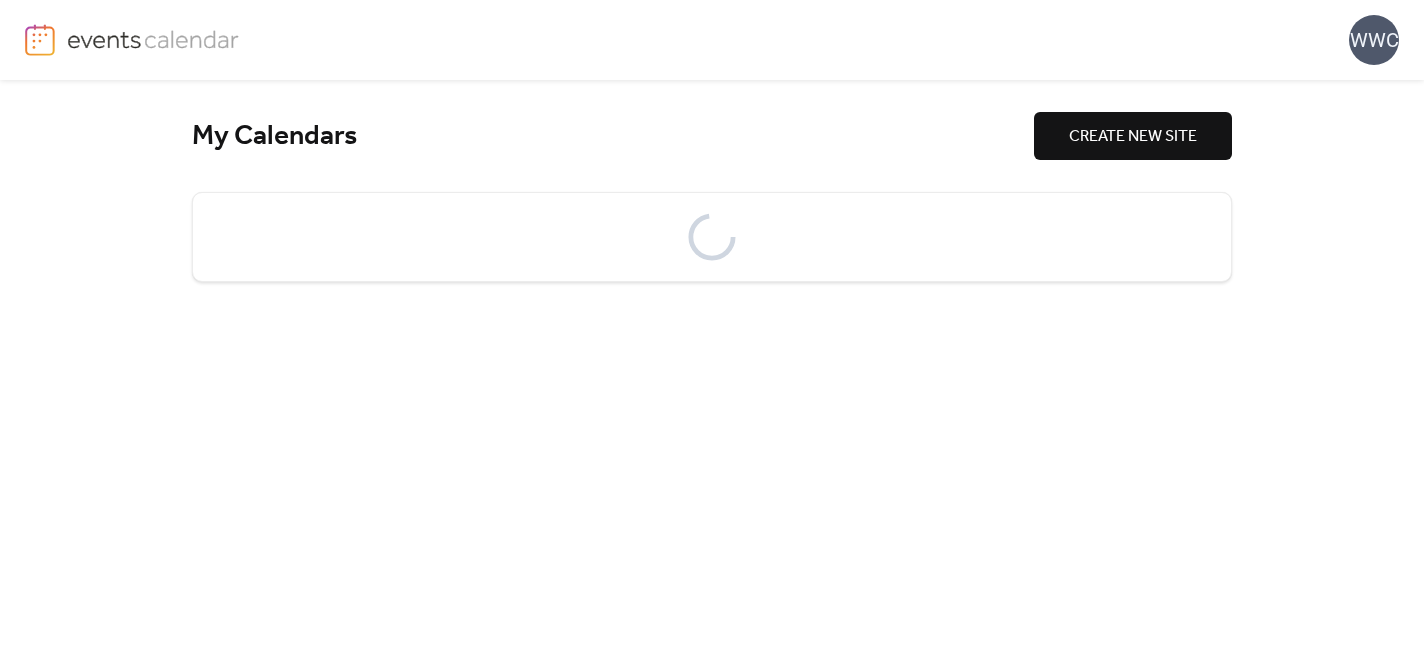 scroll, scrollTop: 0, scrollLeft: 0, axis: both 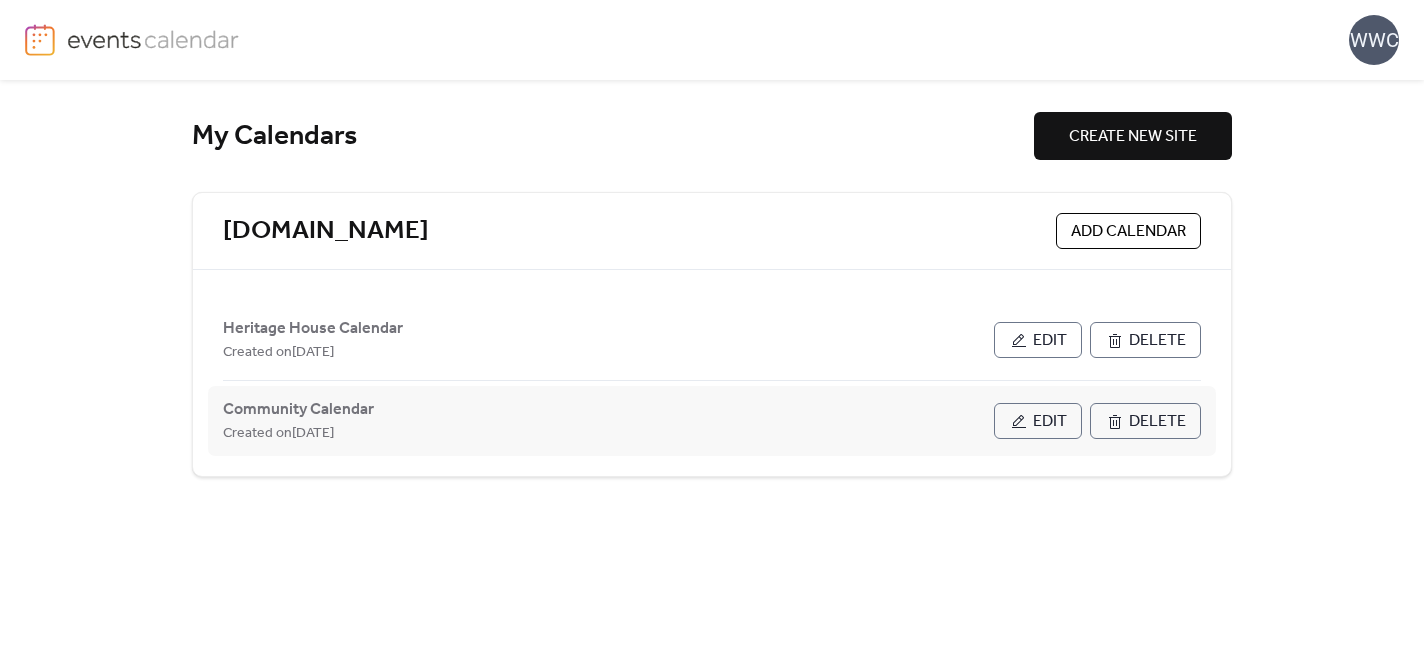 click on "Edit" at bounding box center [1050, 422] 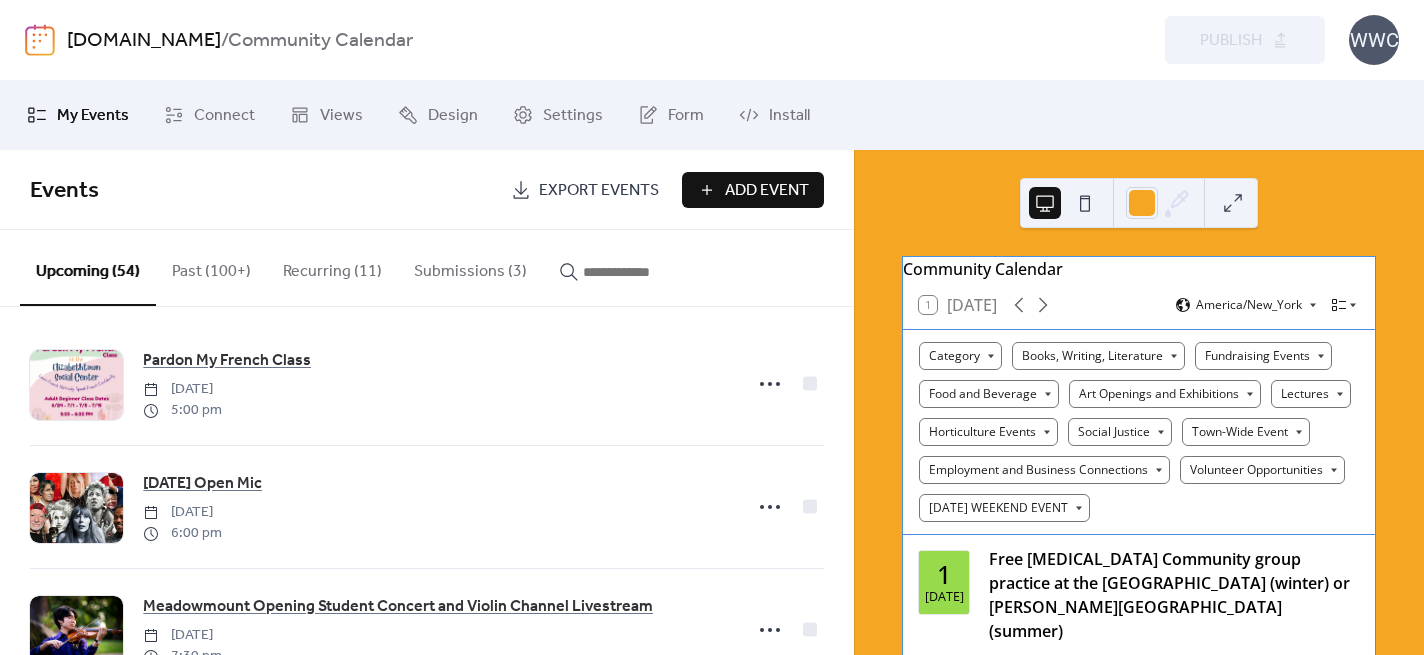 scroll, scrollTop: 16, scrollLeft: 0, axis: vertical 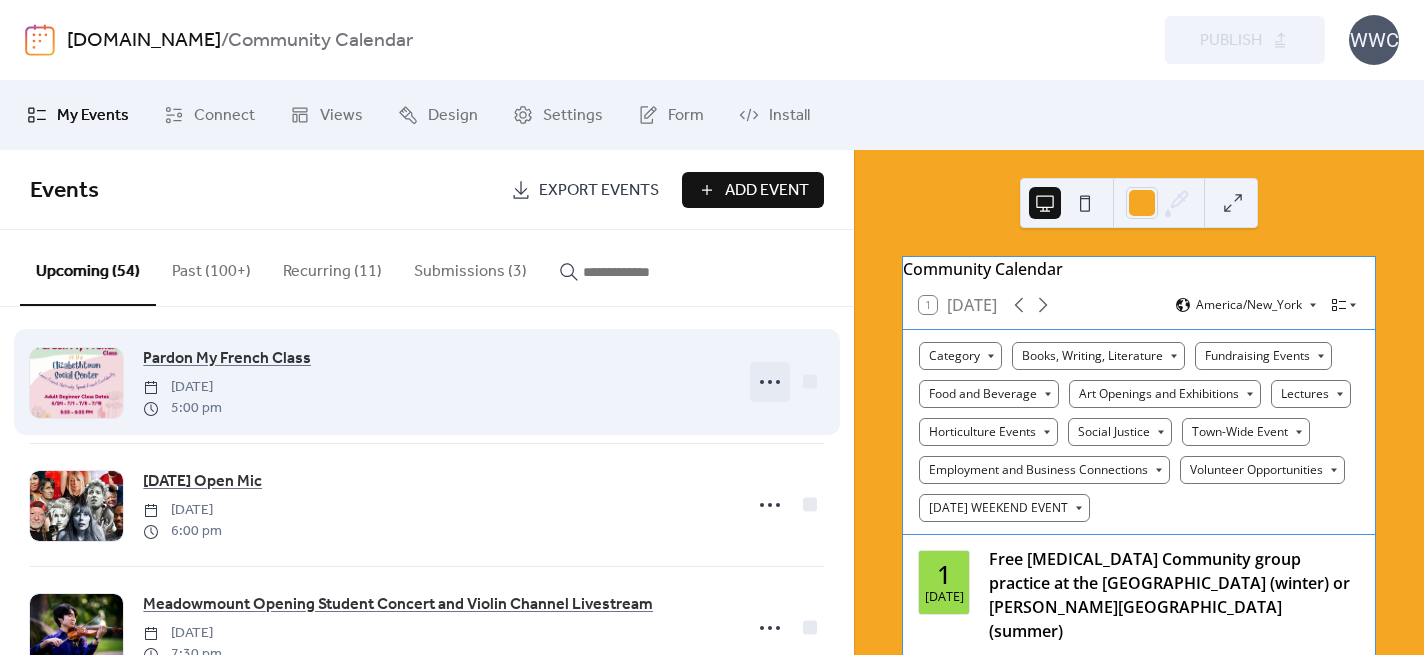 click 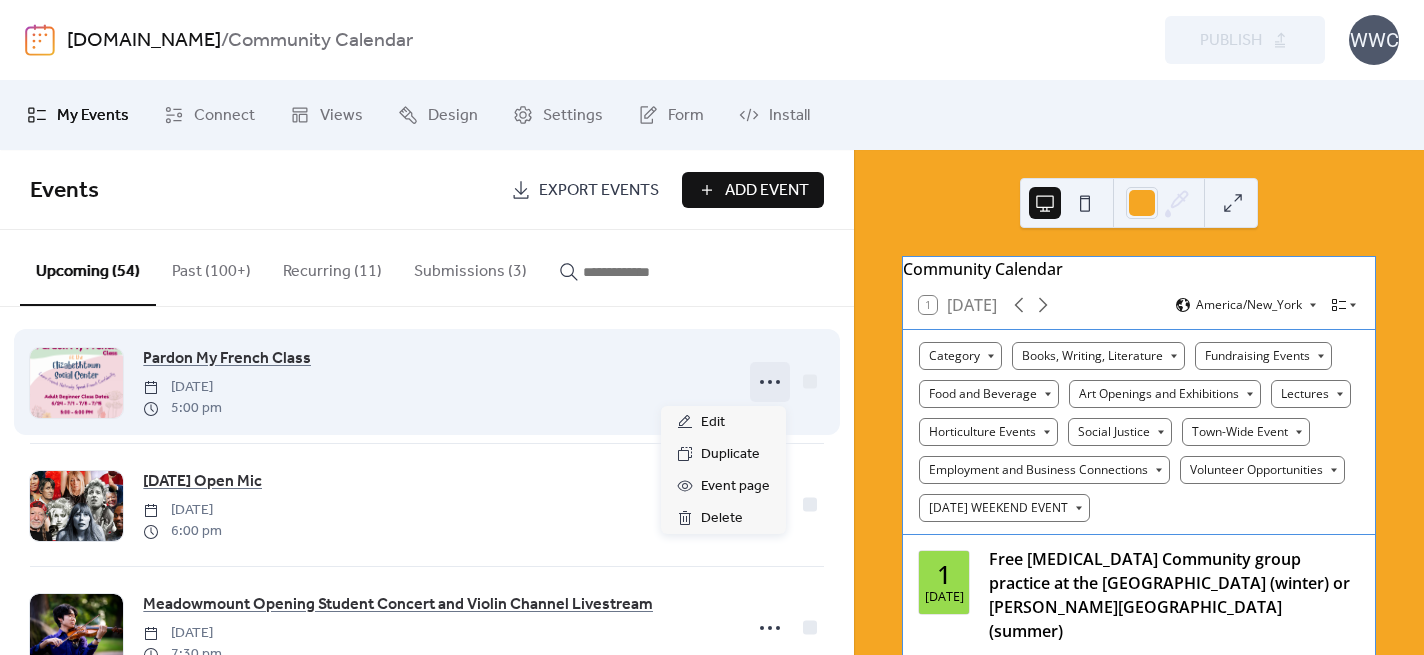 click 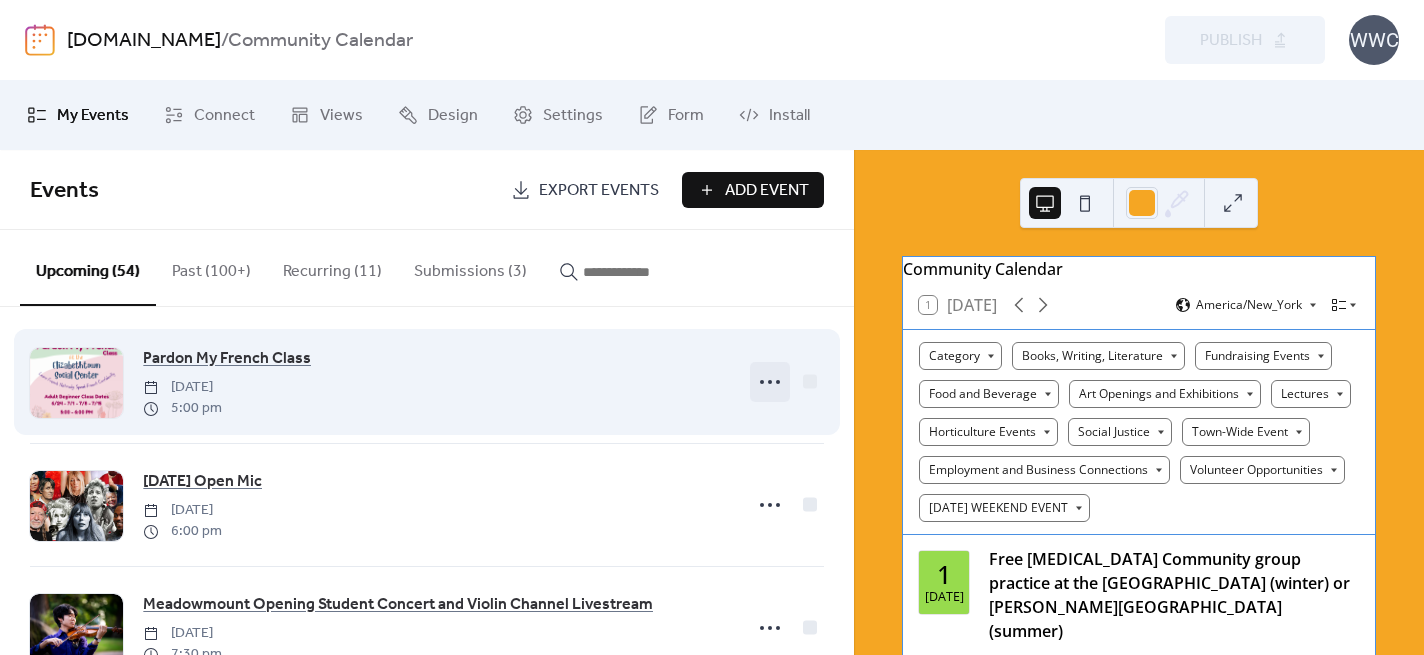 click 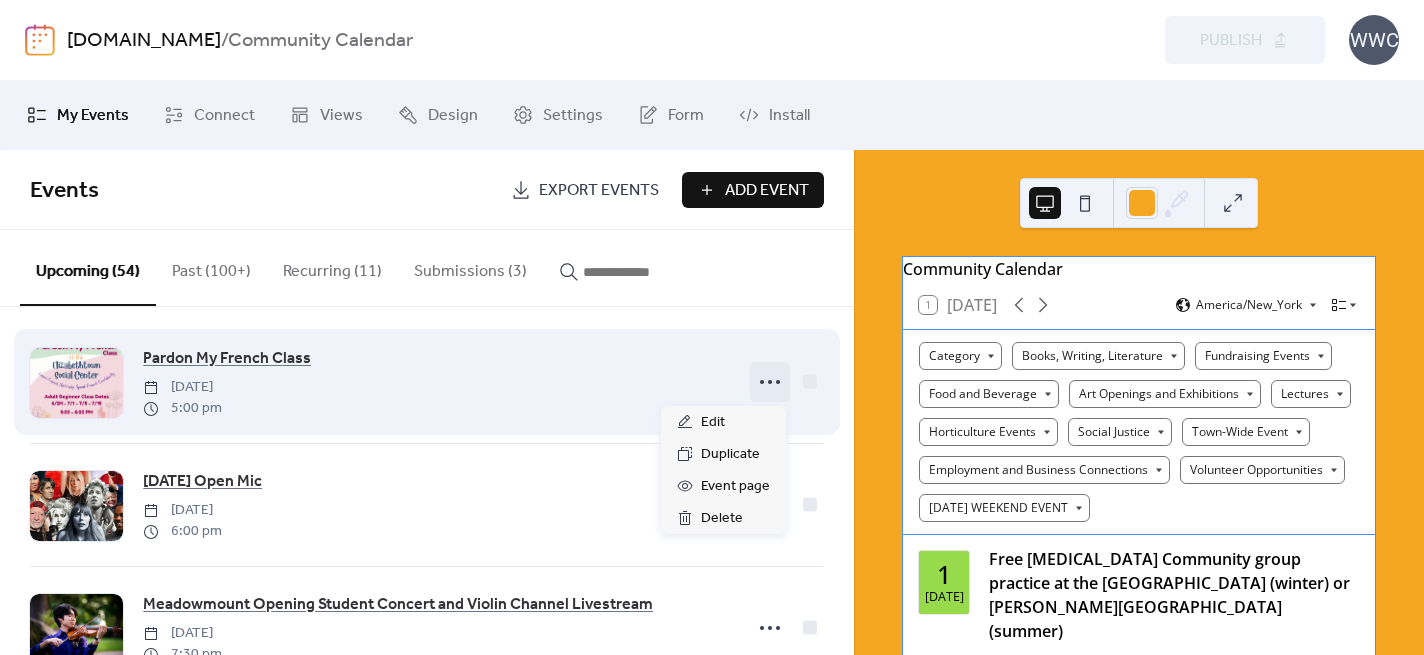 click 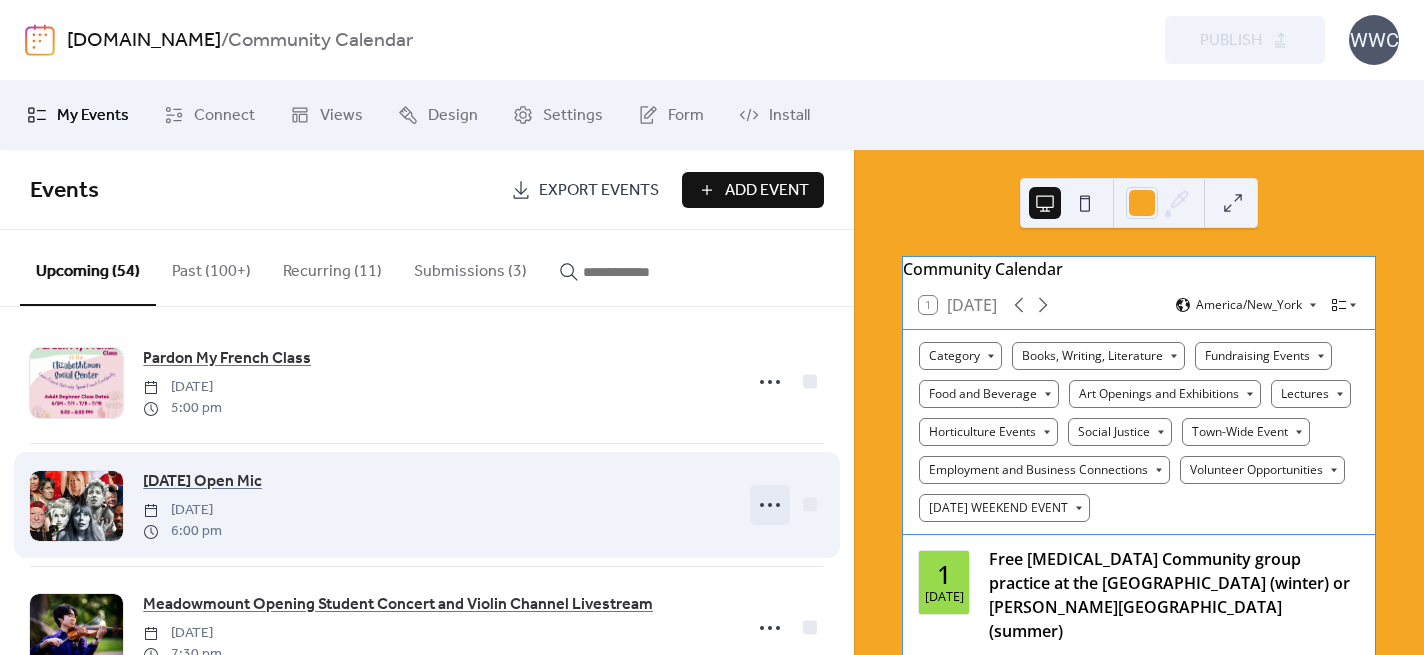 click 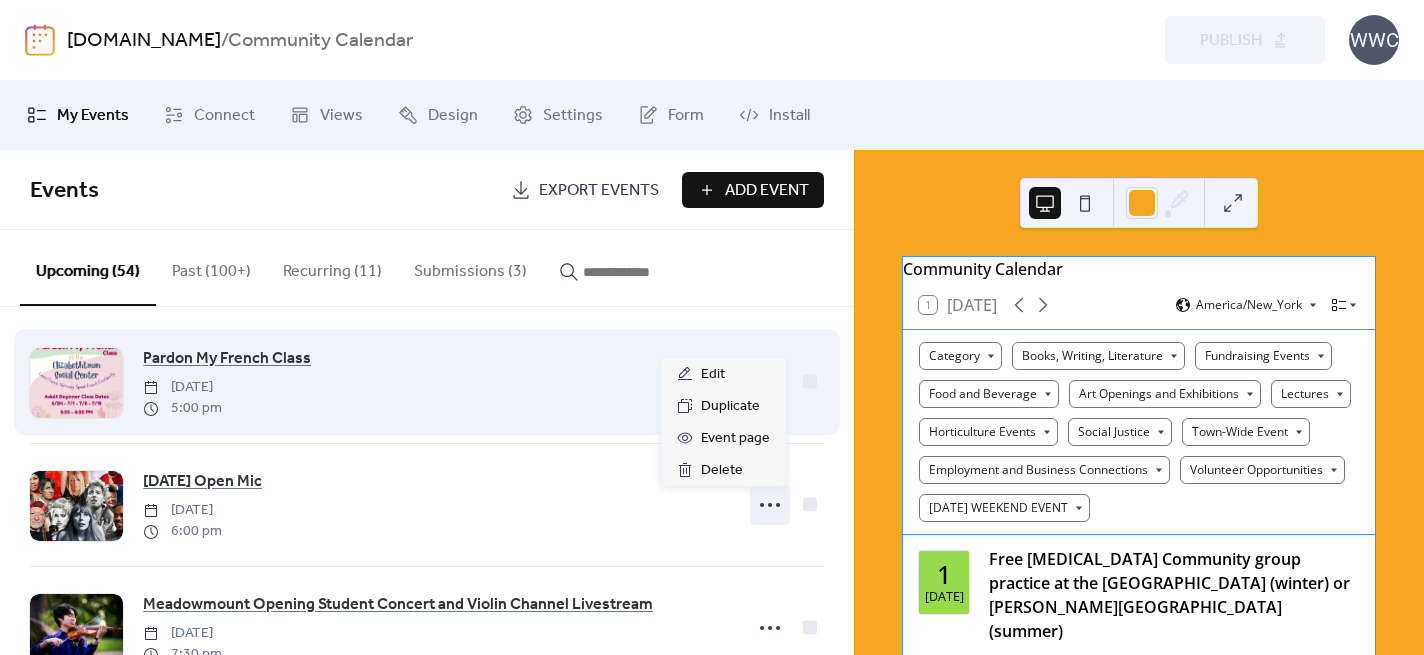 click on "Pardon My French Class Tuesday, July 1, 2025 5:00 pm" at bounding box center (436, 382) 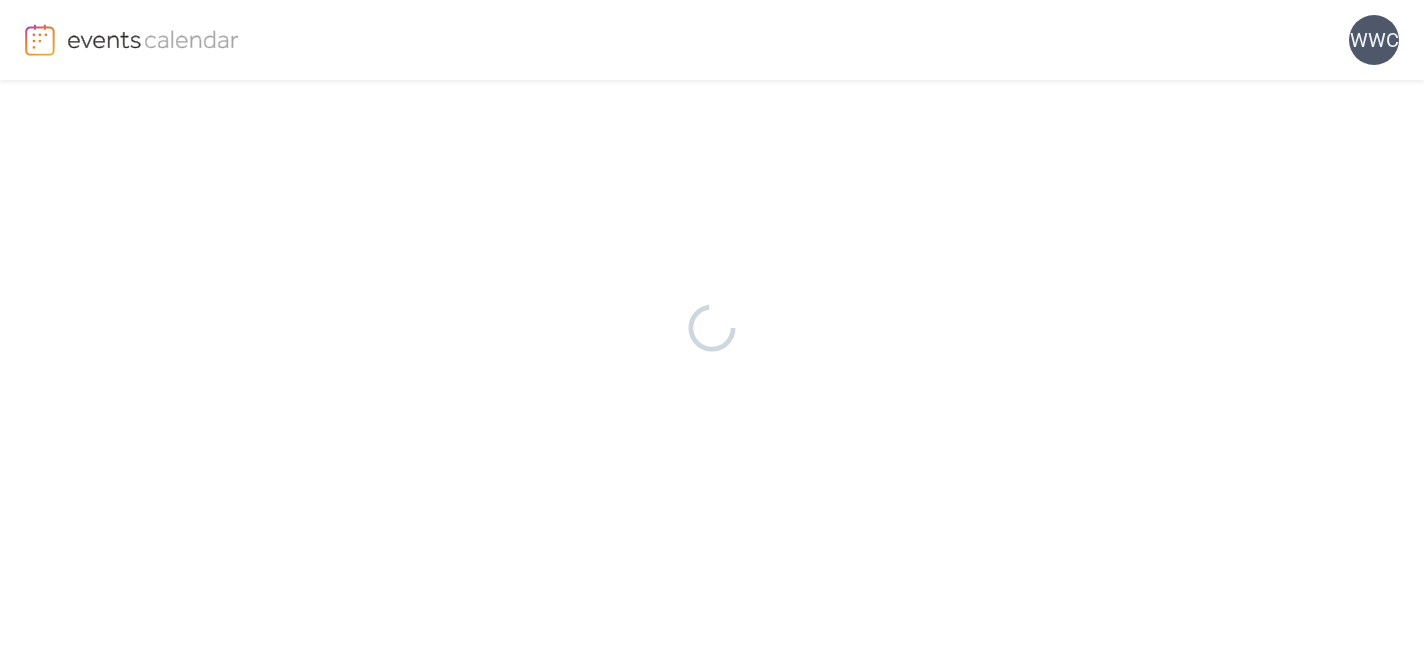 scroll, scrollTop: 0, scrollLeft: 0, axis: both 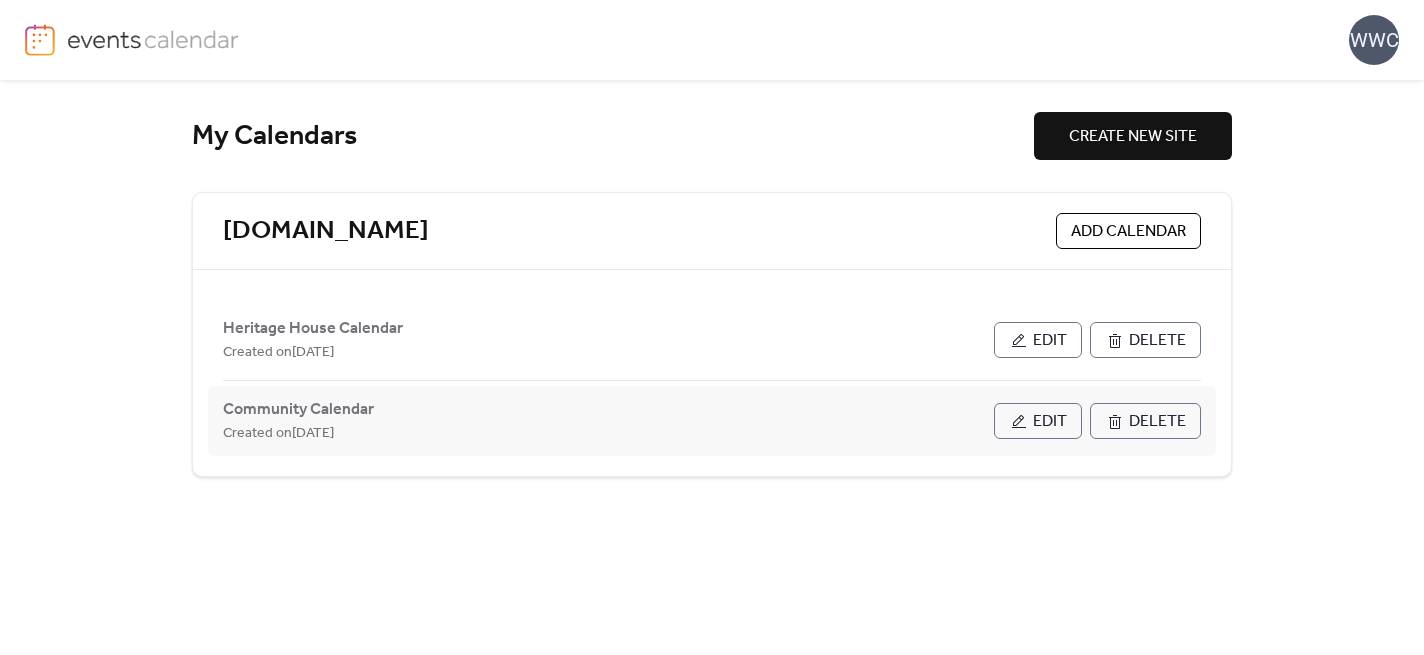 click on "Edit" at bounding box center [1050, 422] 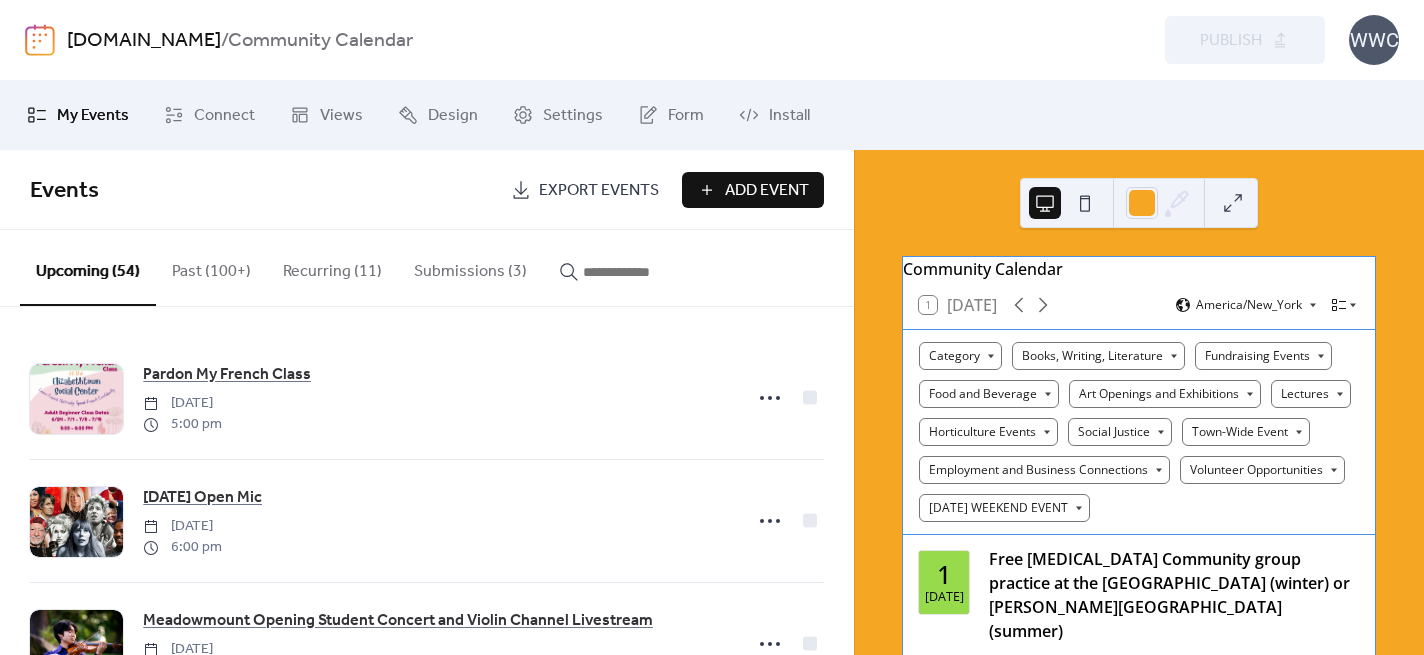 click on "Submissions  (3)" at bounding box center (470, 267) 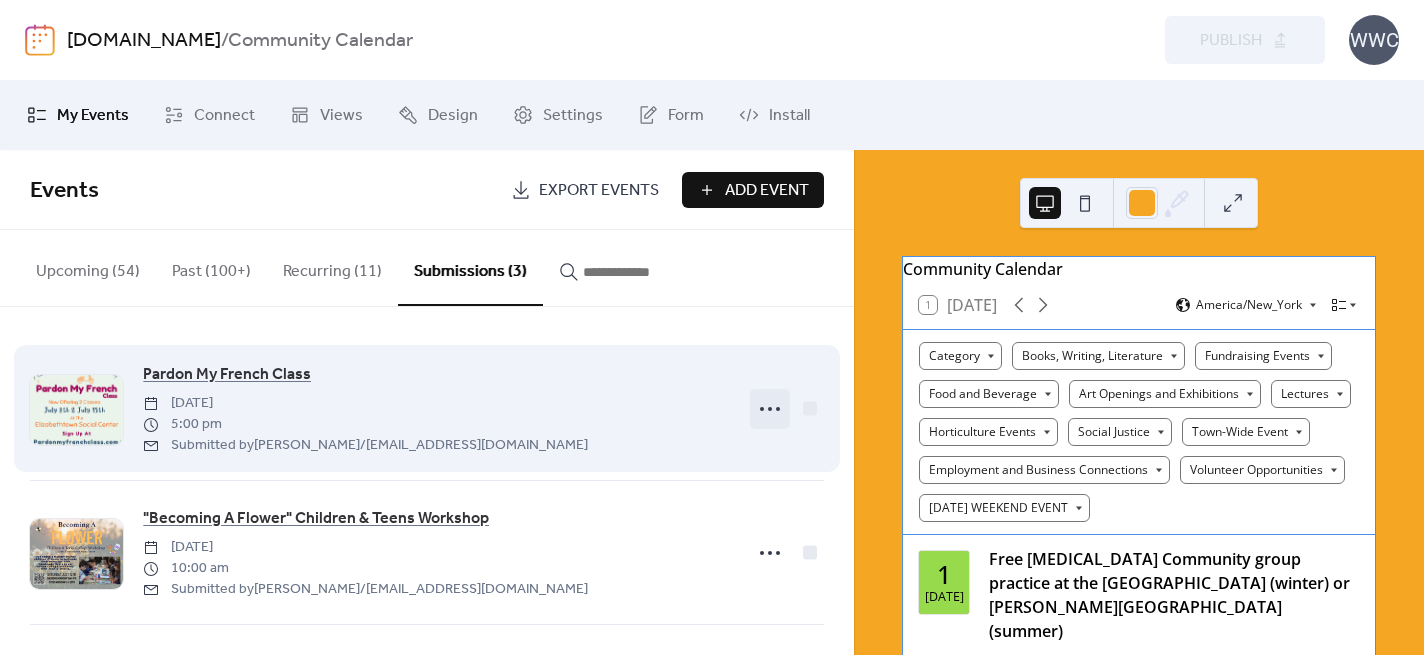 click 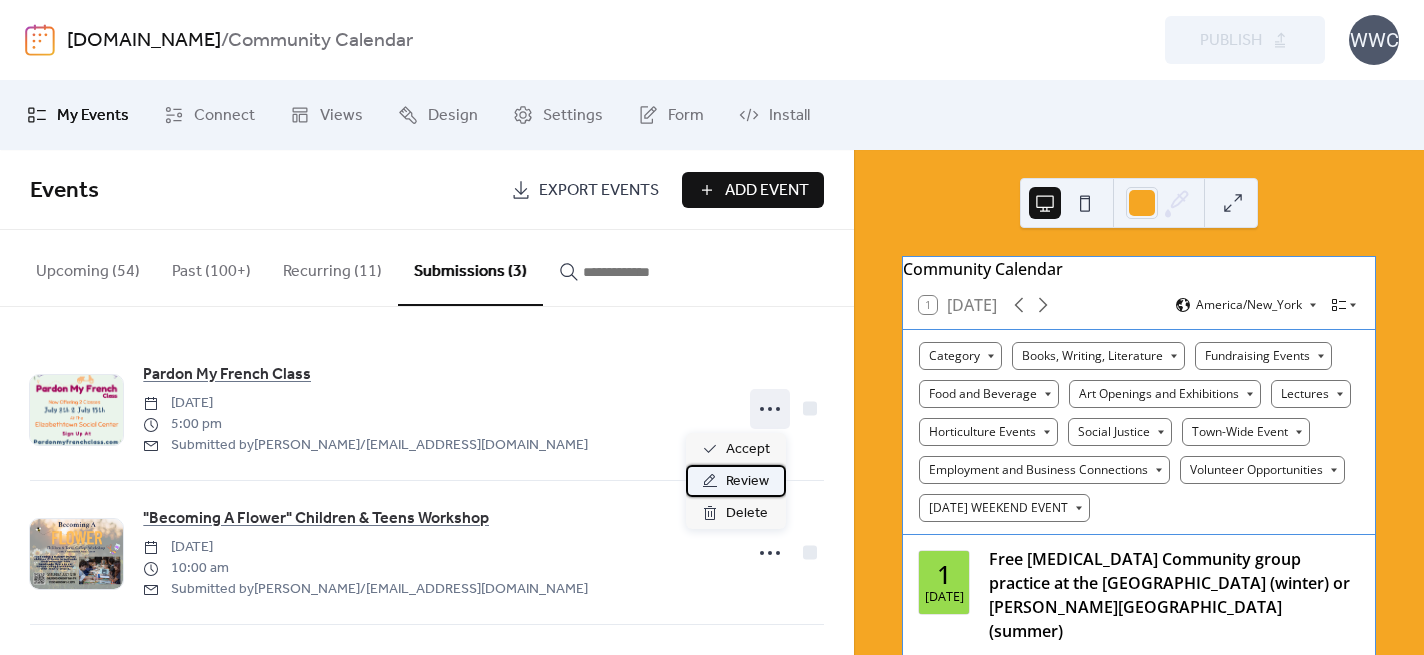 click on "Review" at bounding box center [747, 482] 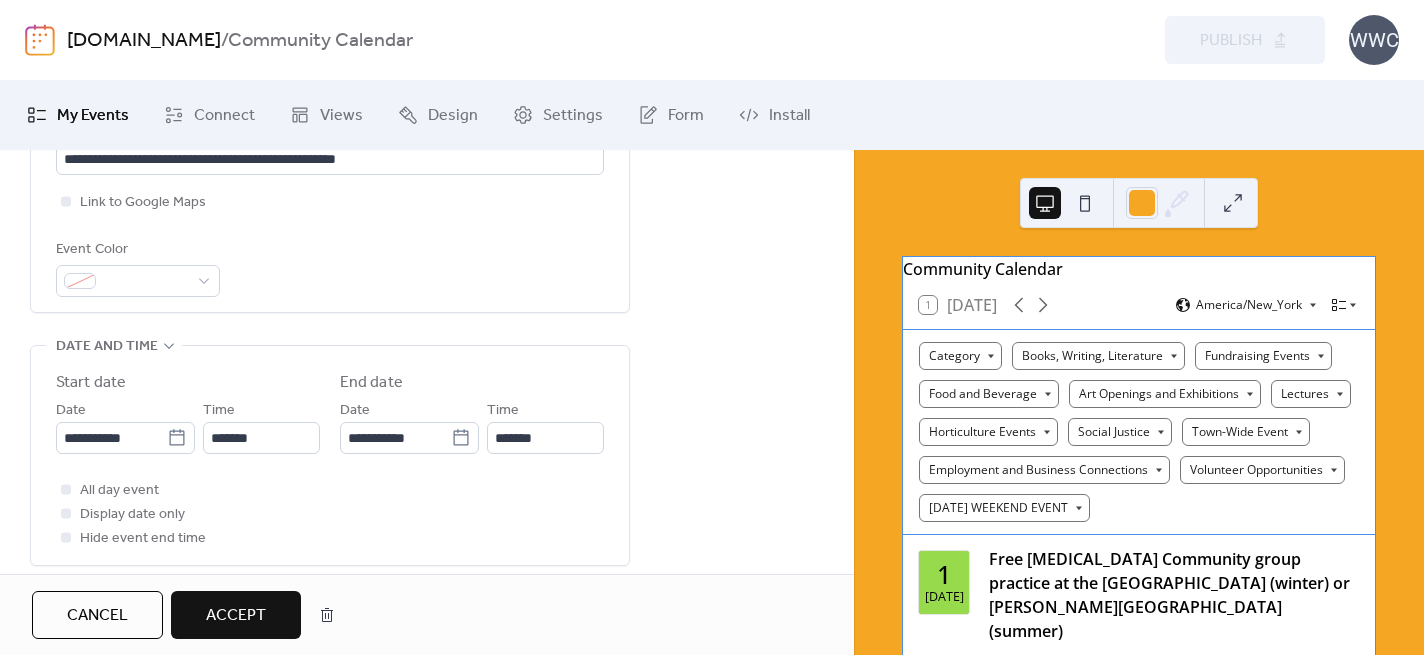 scroll, scrollTop: 599, scrollLeft: 0, axis: vertical 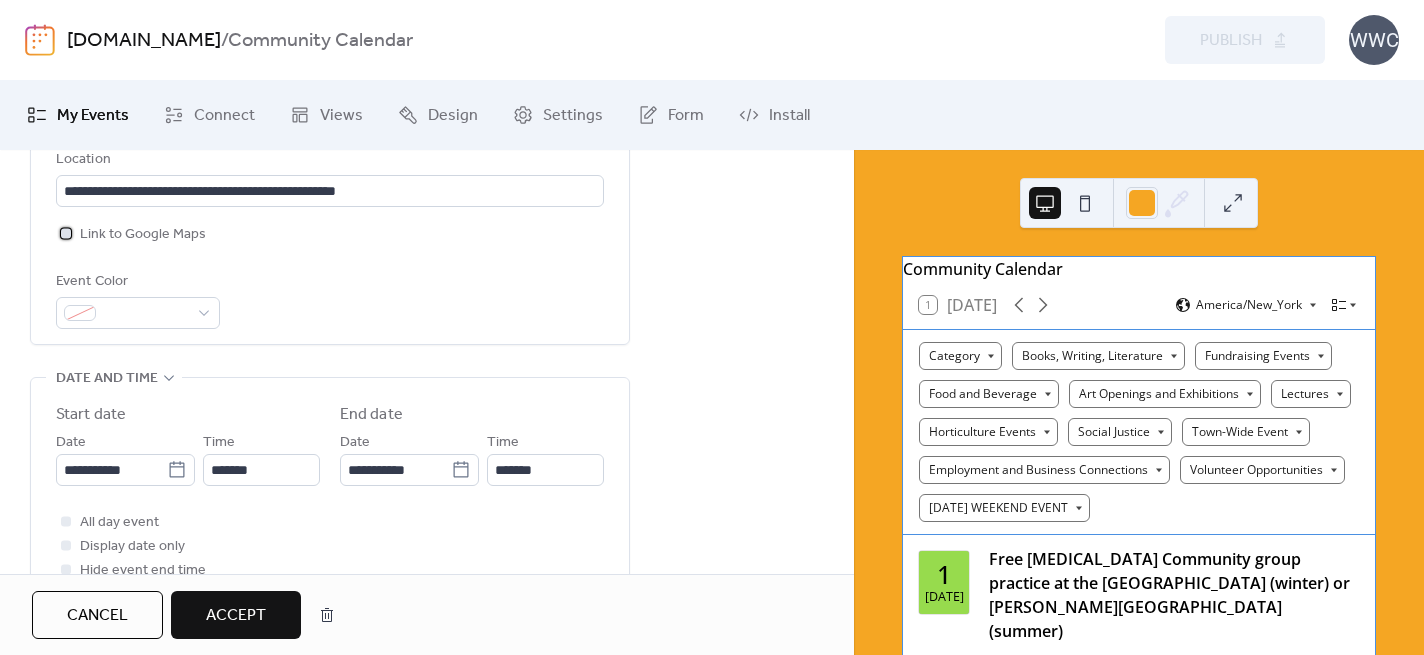 click at bounding box center [66, 233] 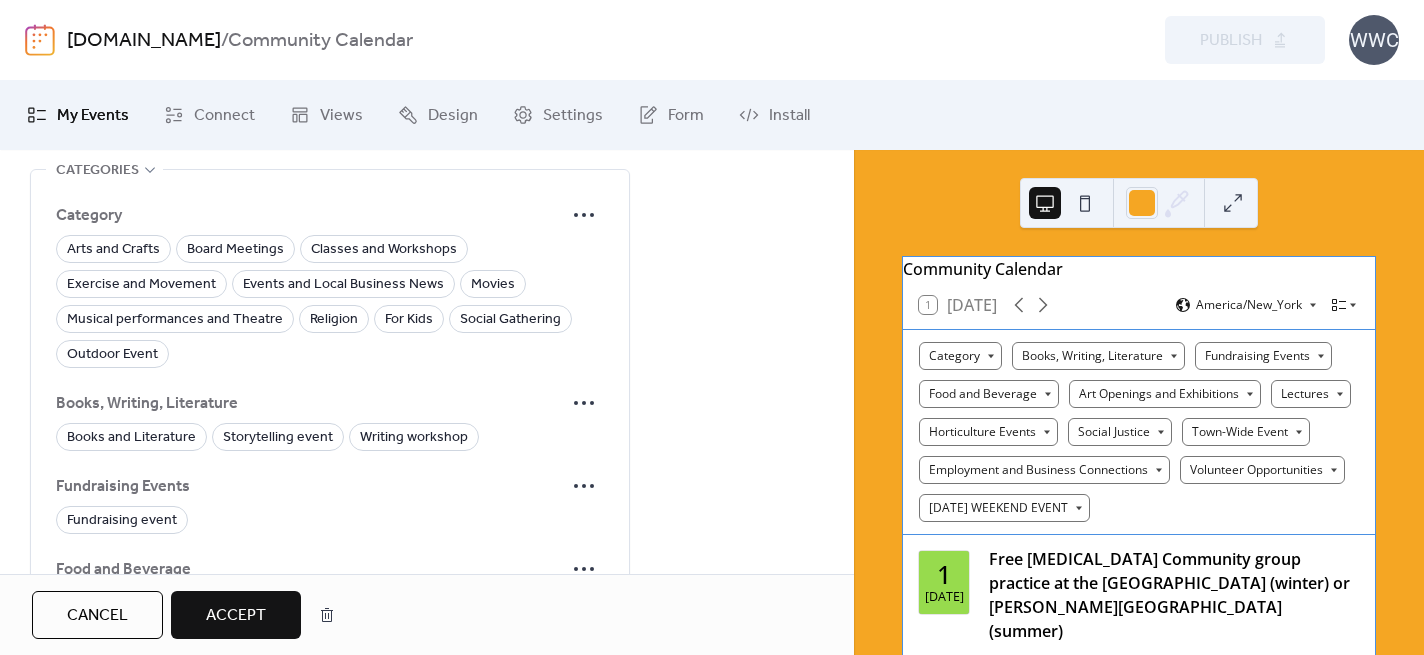 scroll, scrollTop: 1544, scrollLeft: 0, axis: vertical 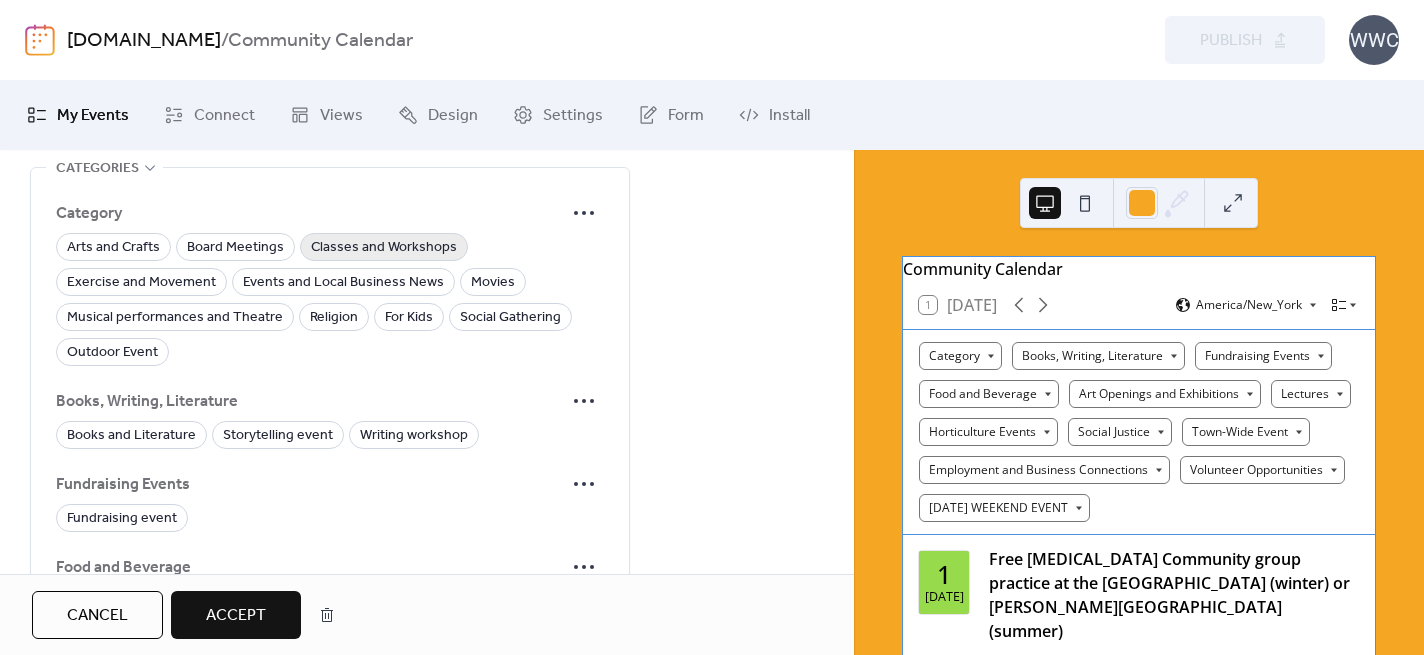 click on "Classes and Workshops" at bounding box center [384, 248] 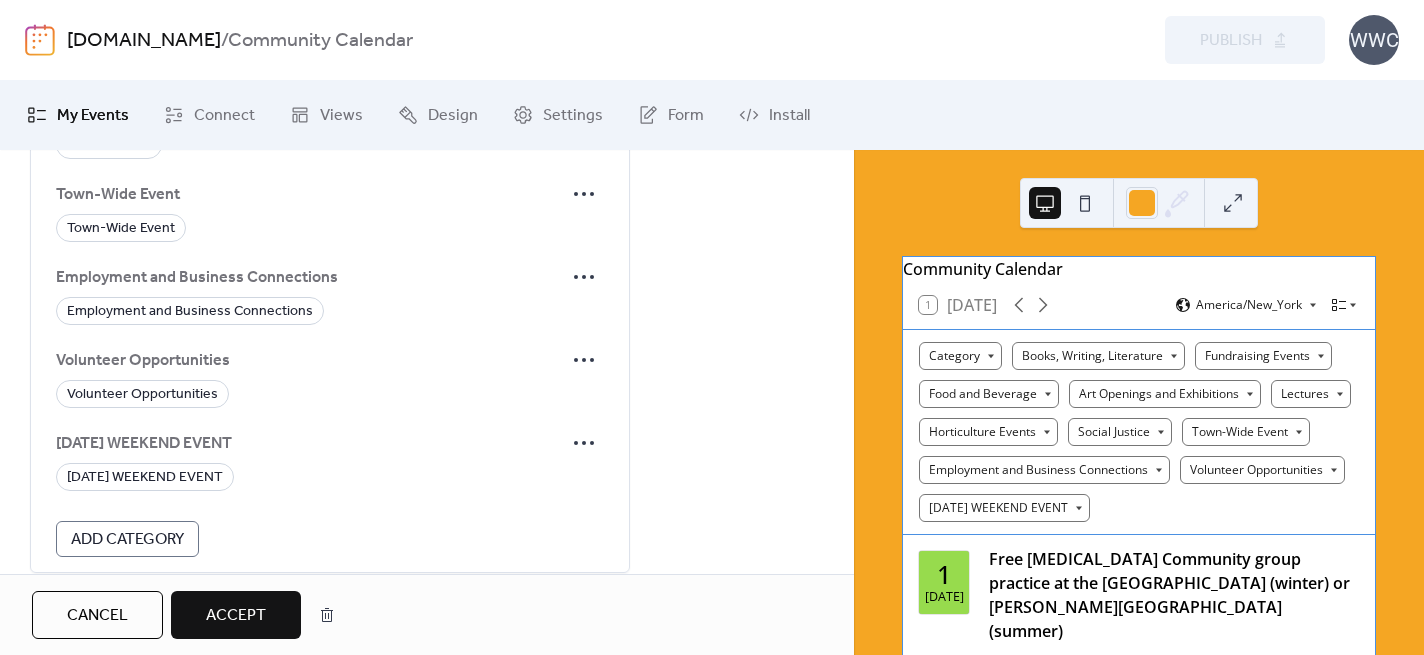scroll, scrollTop: 2429, scrollLeft: 0, axis: vertical 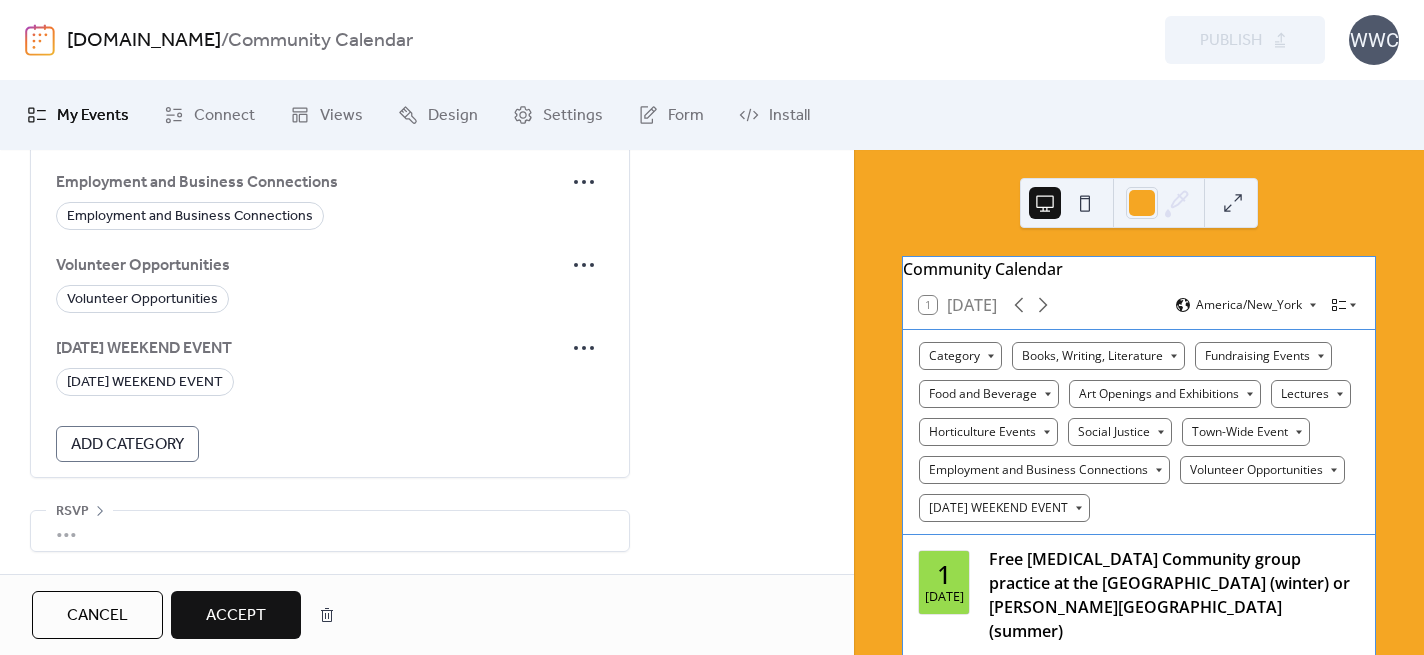 click on "Accept" at bounding box center [236, 616] 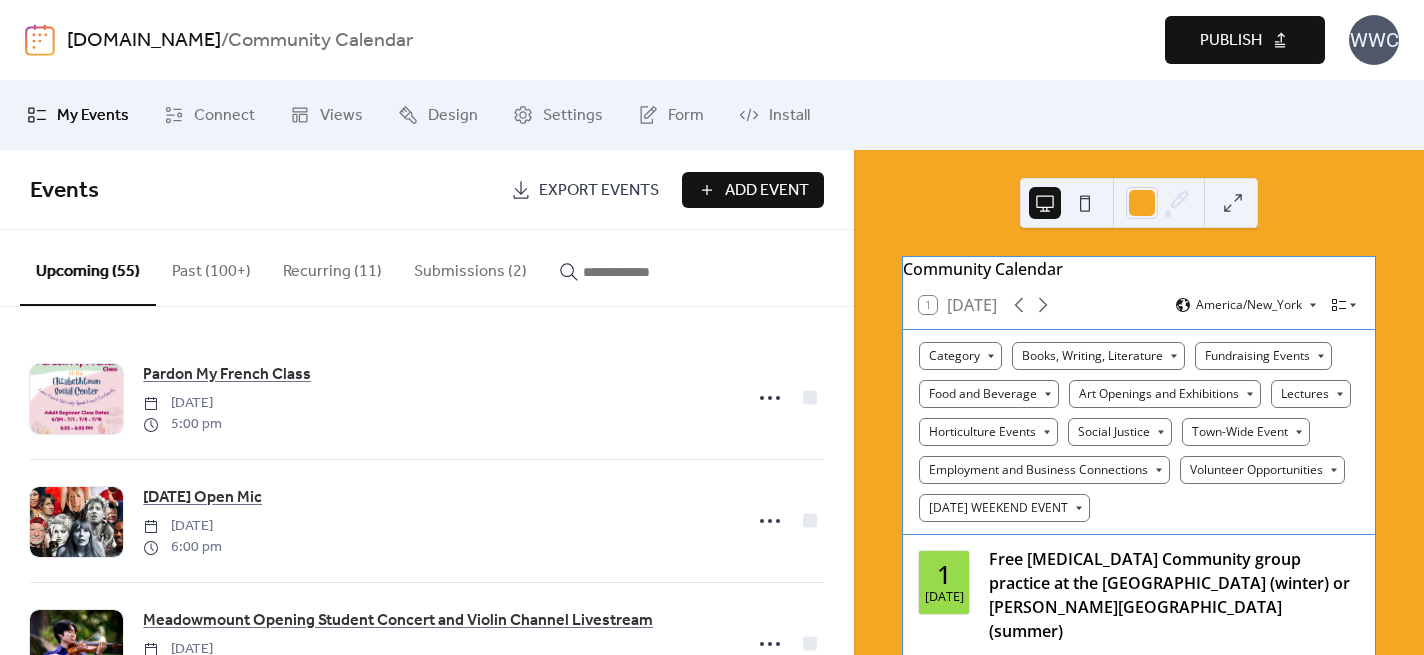 click on "Publish" at bounding box center [1231, 41] 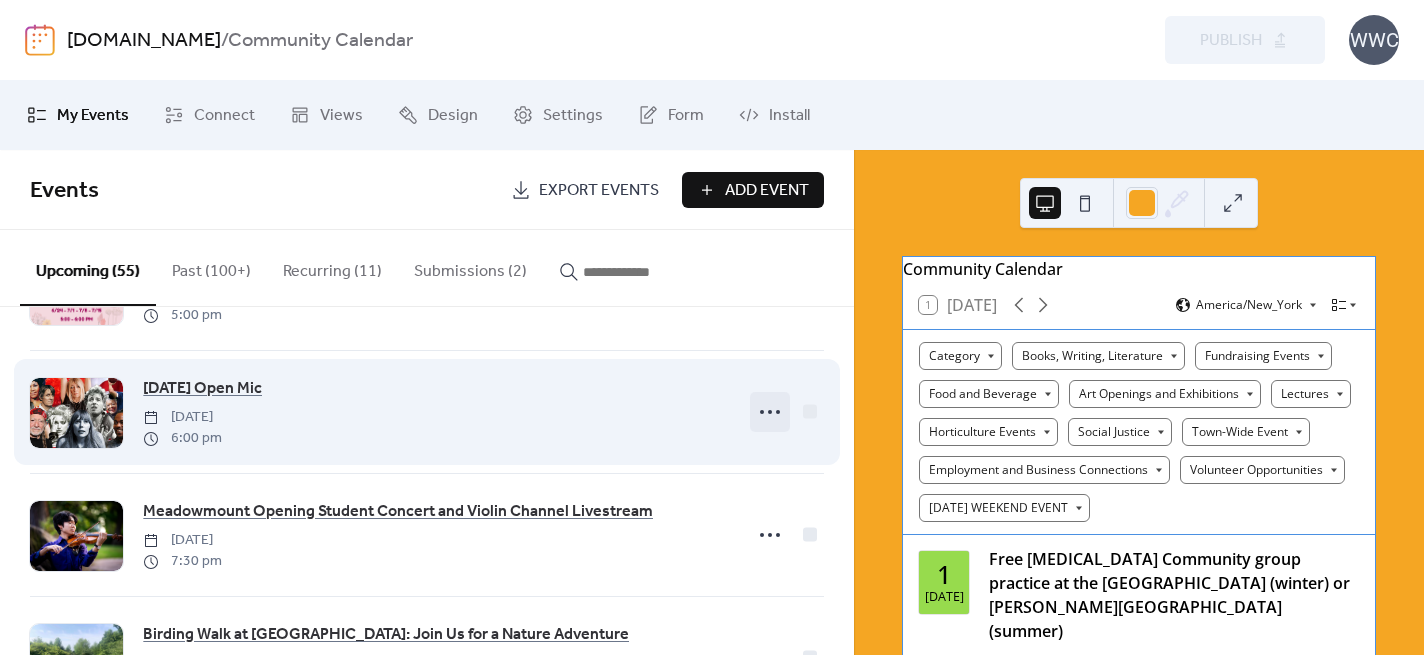scroll, scrollTop: 113, scrollLeft: 0, axis: vertical 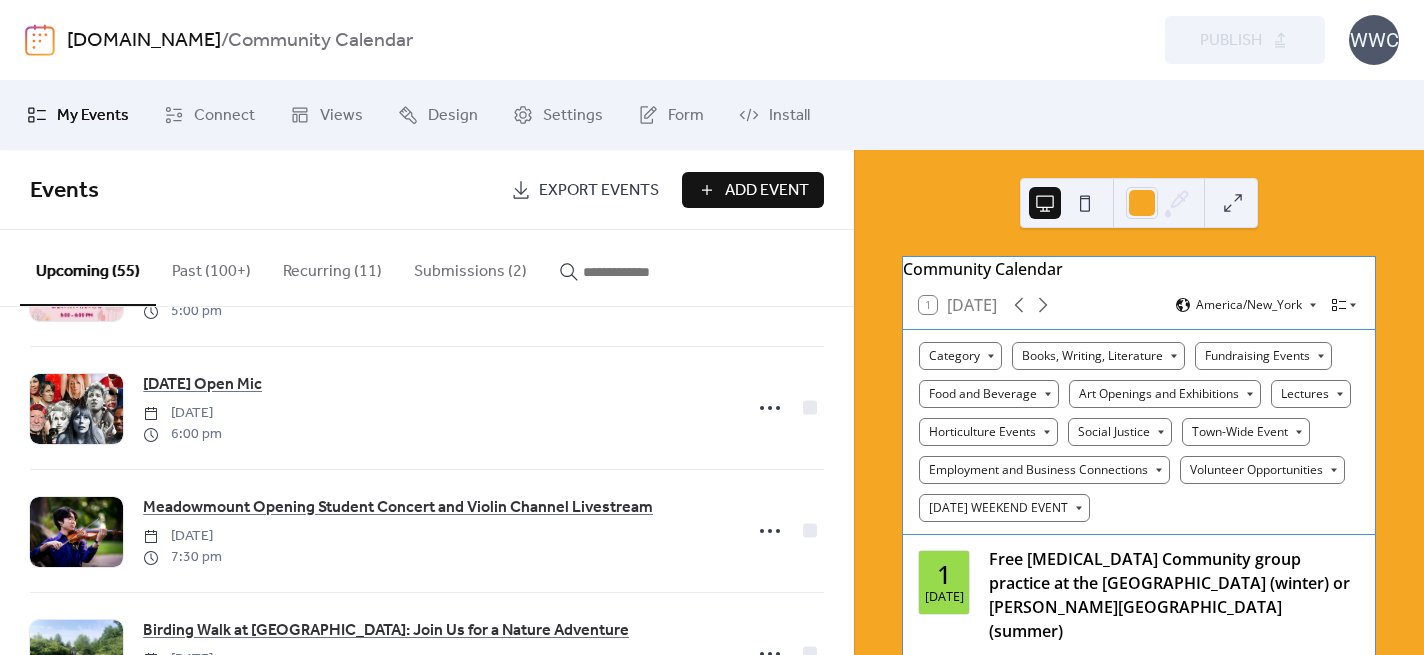click on "Submissions  (2)" at bounding box center (470, 267) 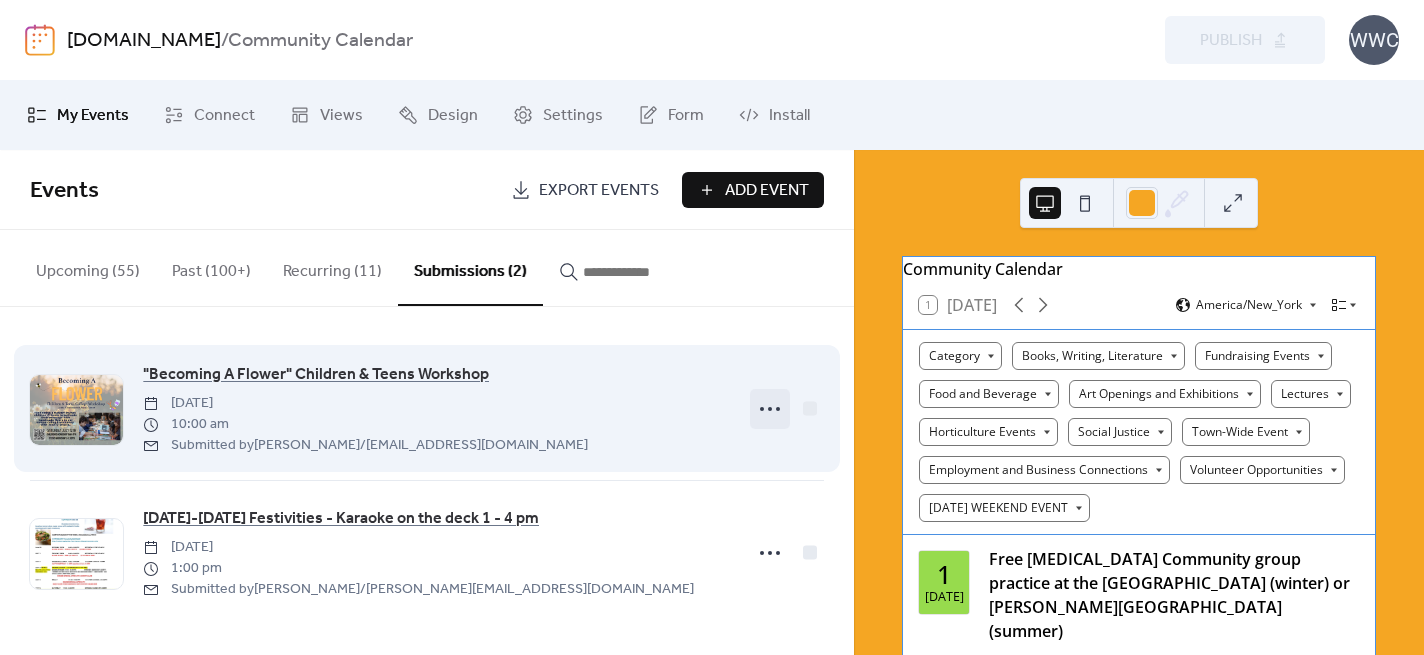 click 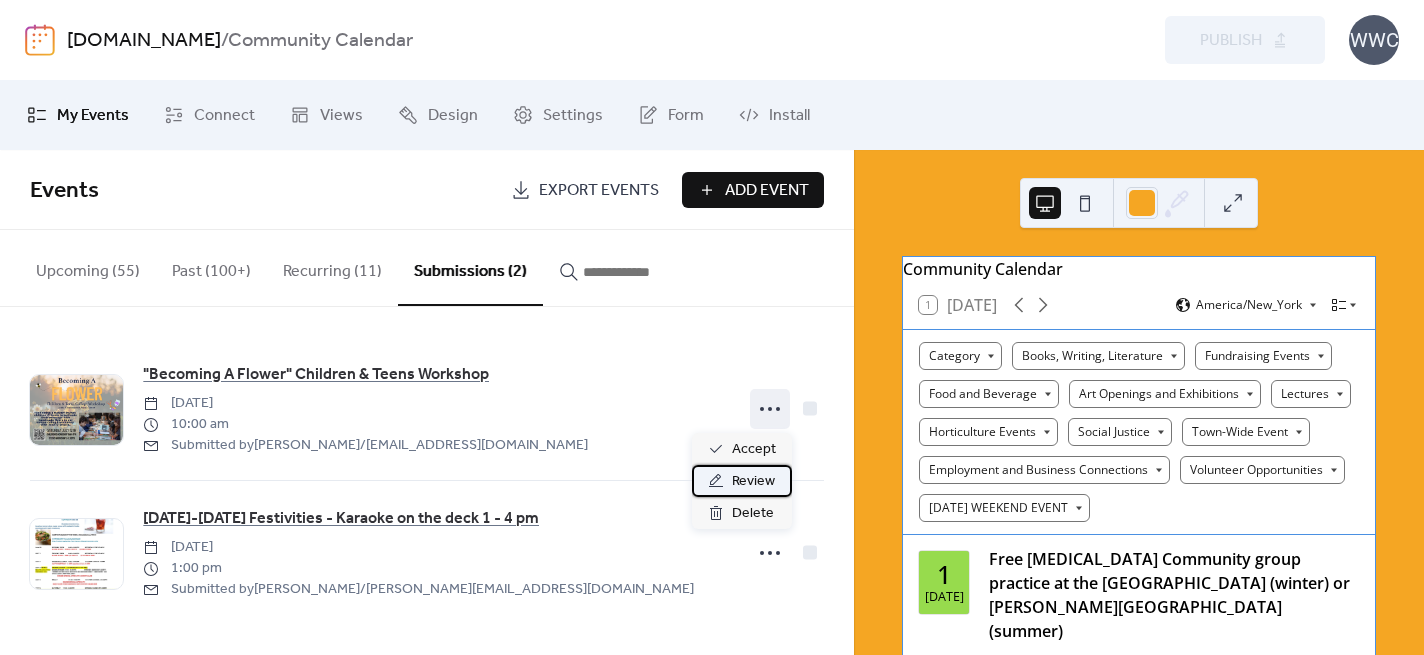 click on "Review" at bounding box center (753, 482) 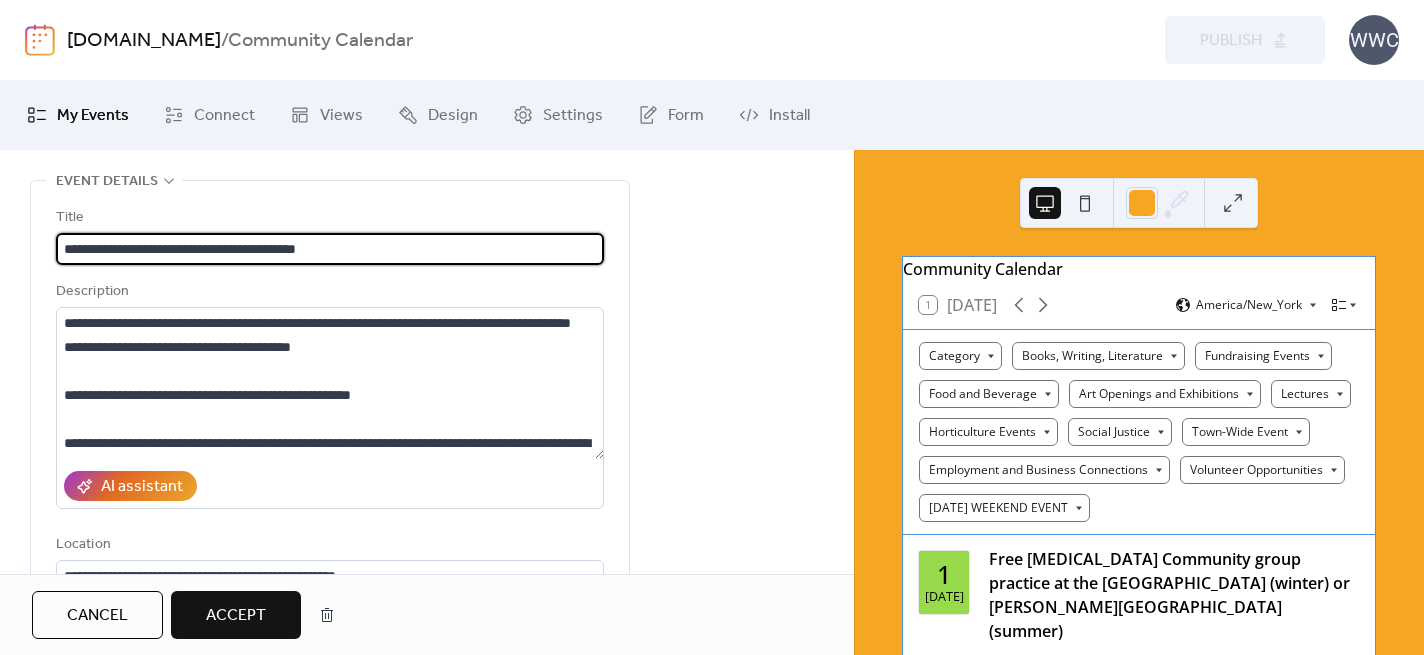 scroll, scrollTop: 222, scrollLeft: 0, axis: vertical 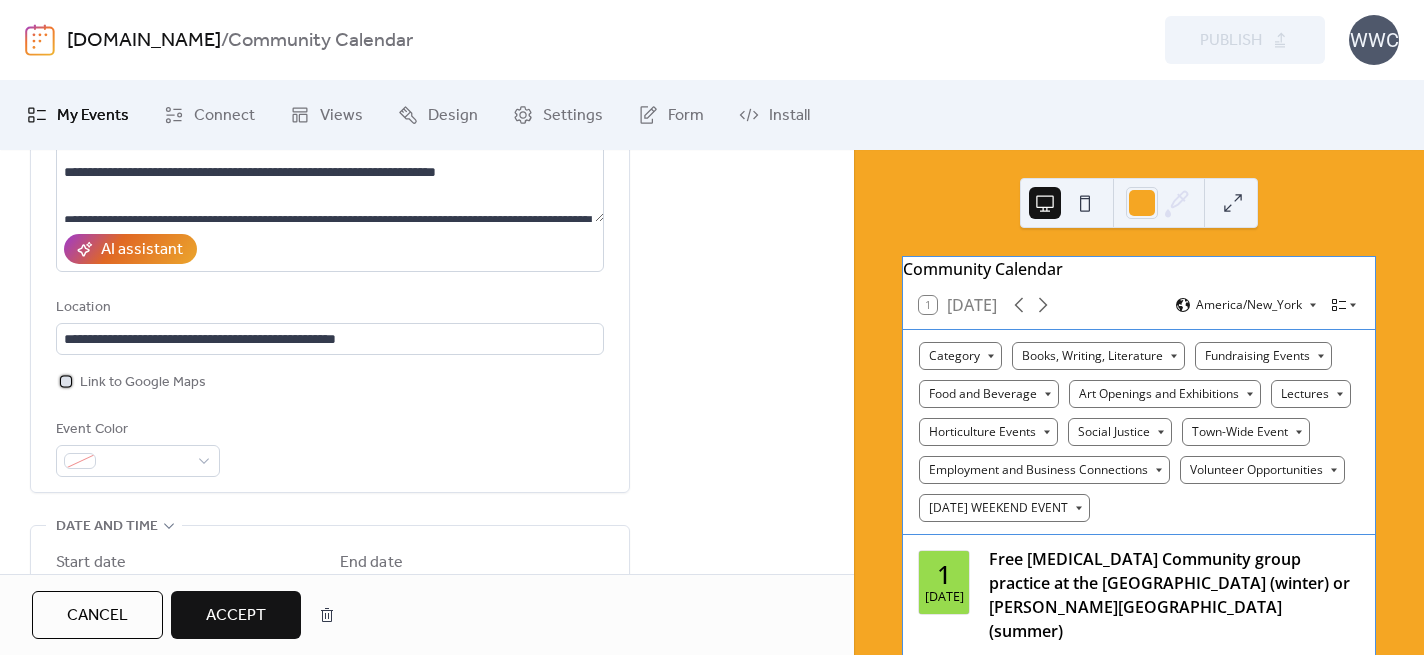 click at bounding box center (66, 381) 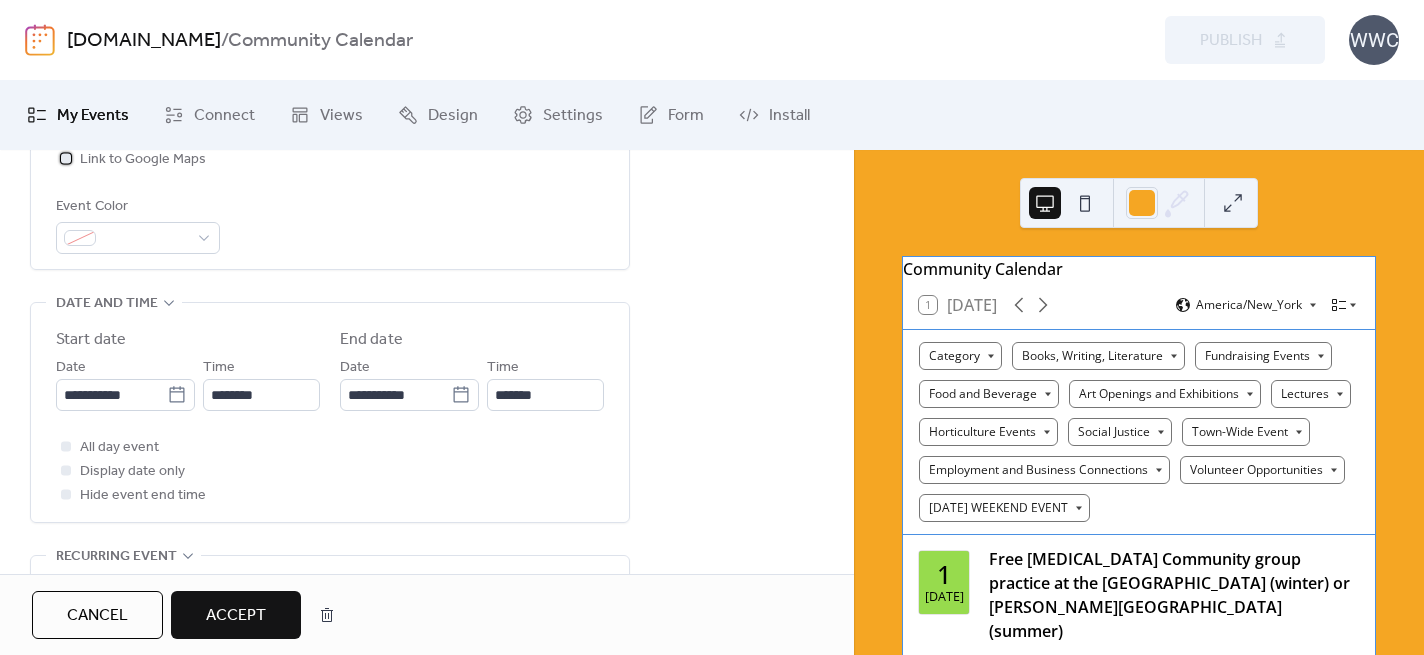 scroll, scrollTop: 640, scrollLeft: 0, axis: vertical 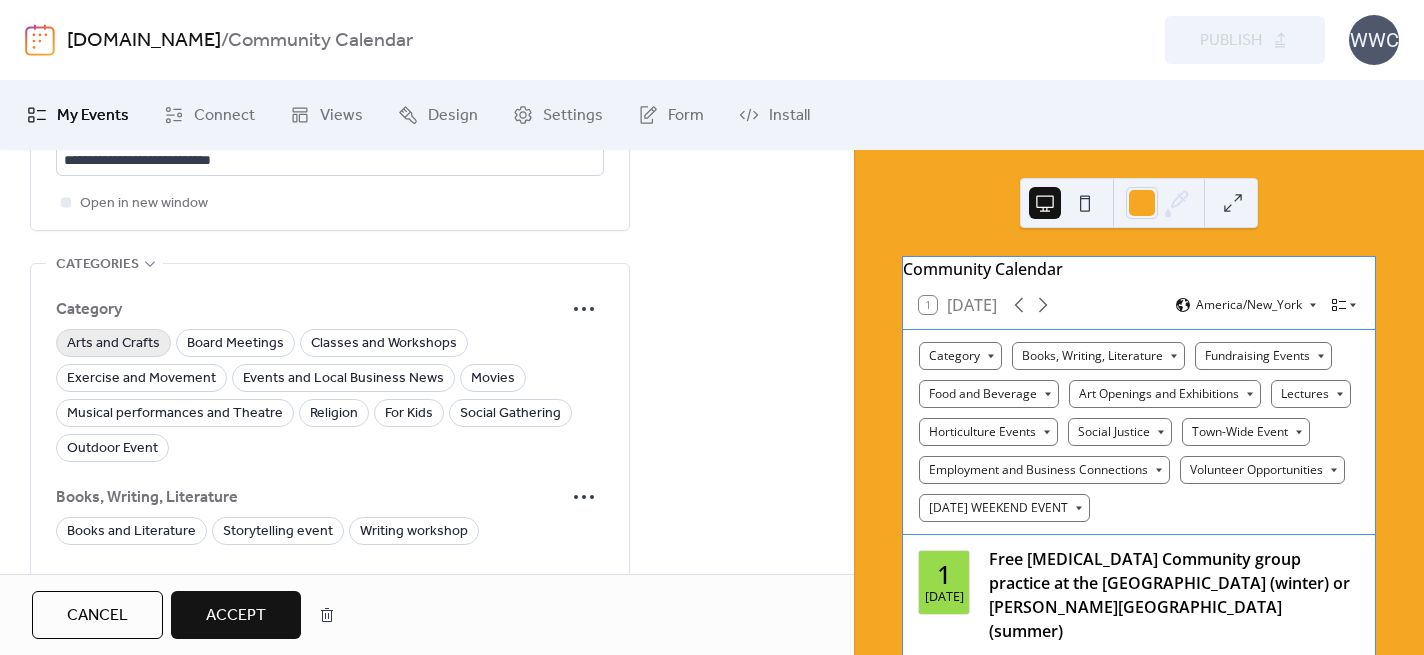 click on "Arts and Crafts" at bounding box center (113, 344) 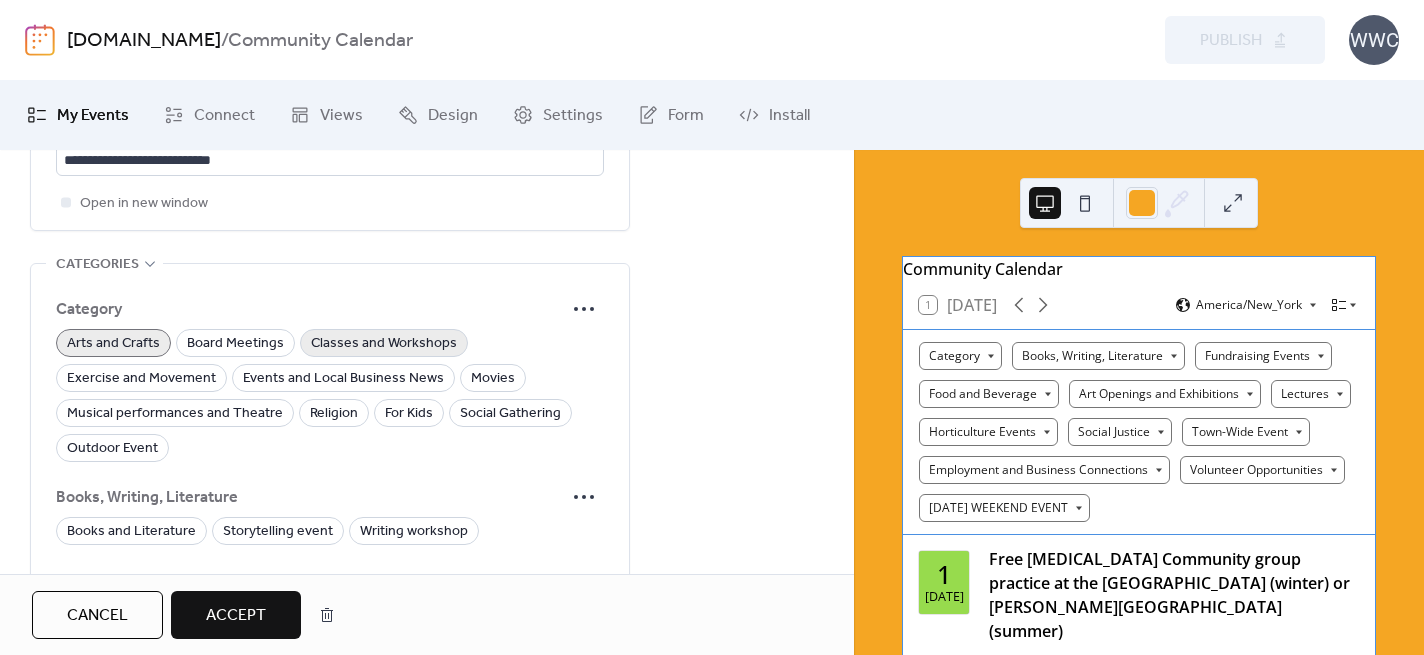 click on "Classes and Workshops" at bounding box center [384, 344] 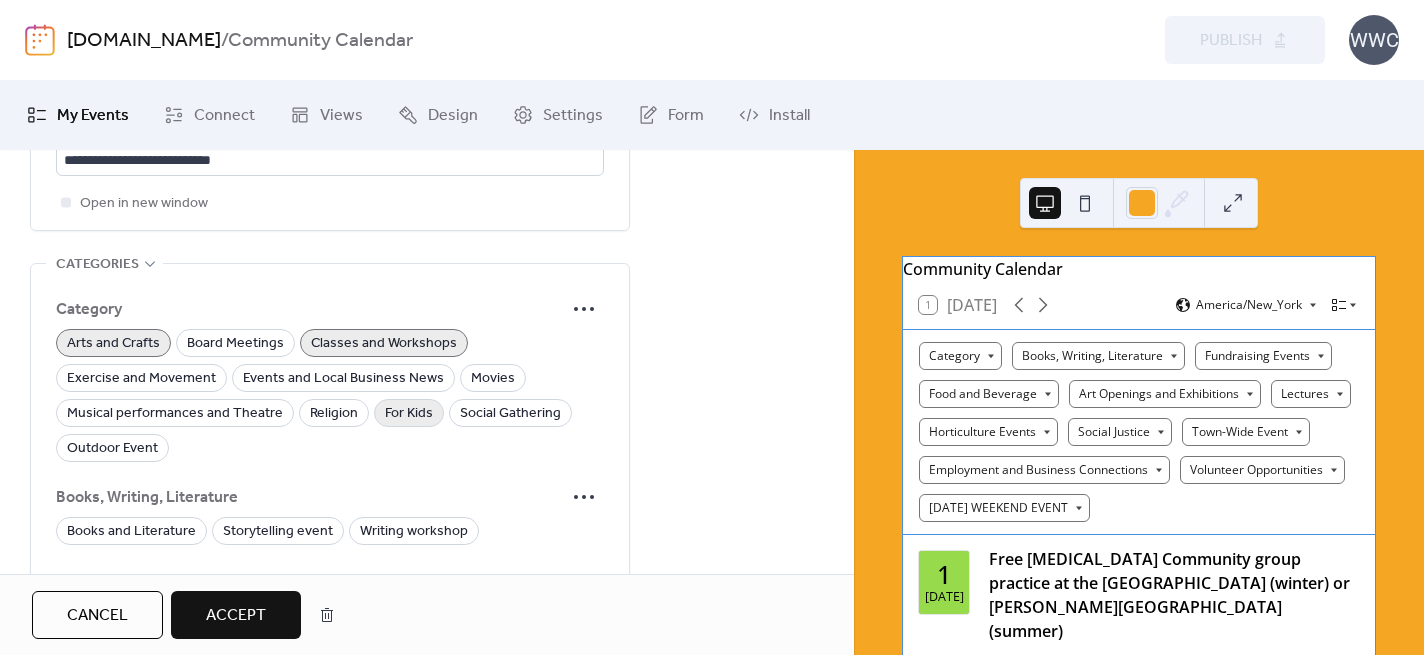 click on "For Kids" at bounding box center [409, 414] 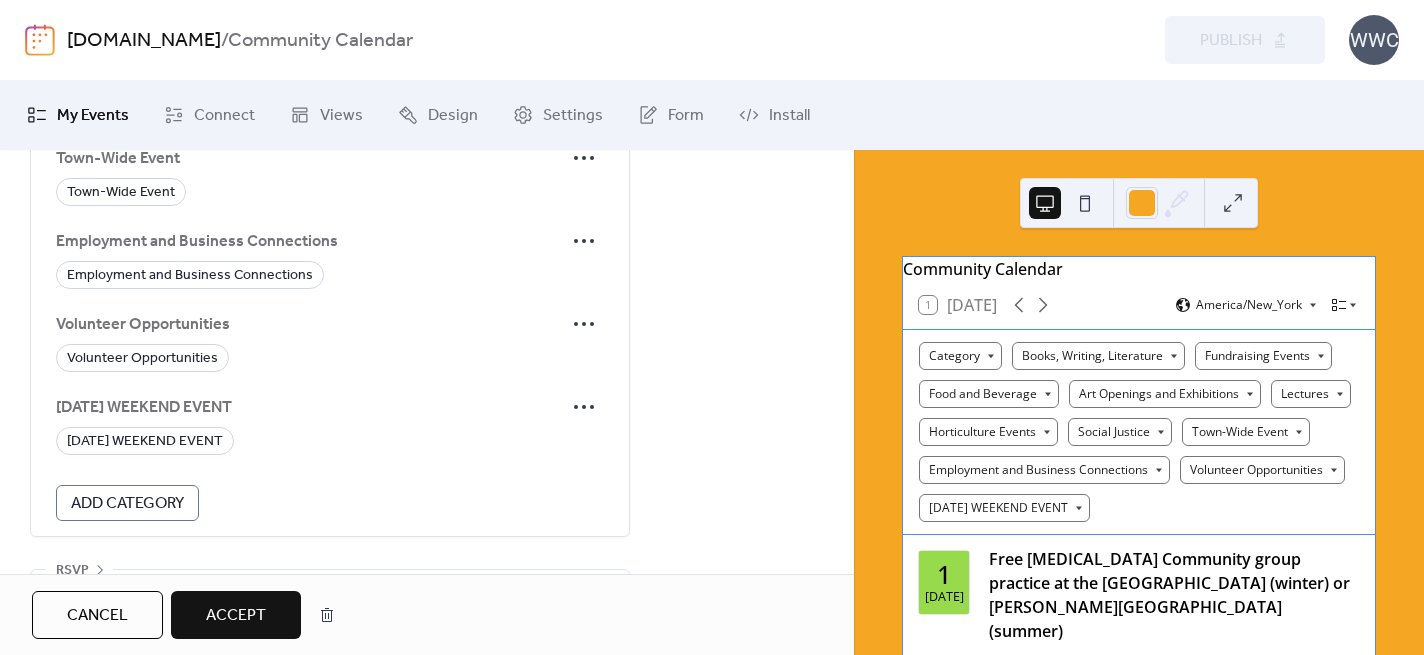 scroll, scrollTop: 2429, scrollLeft: 0, axis: vertical 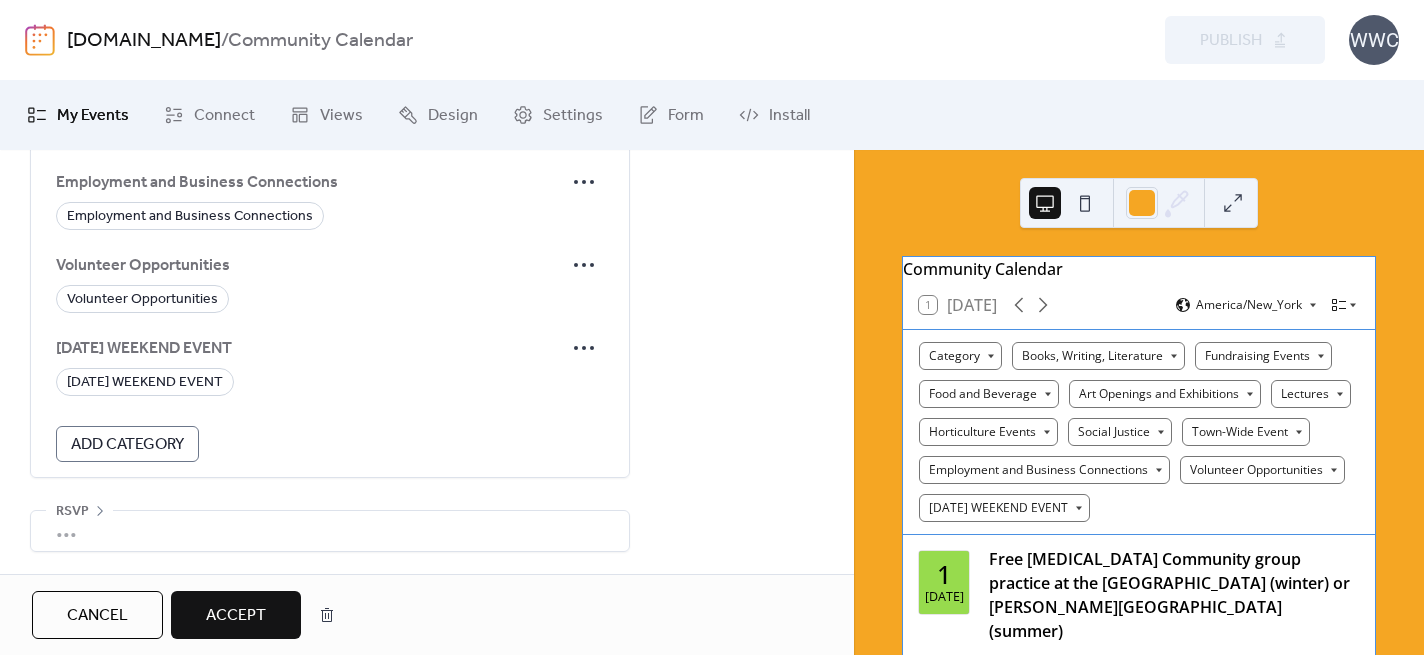 click on "Accept" at bounding box center (236, 616) 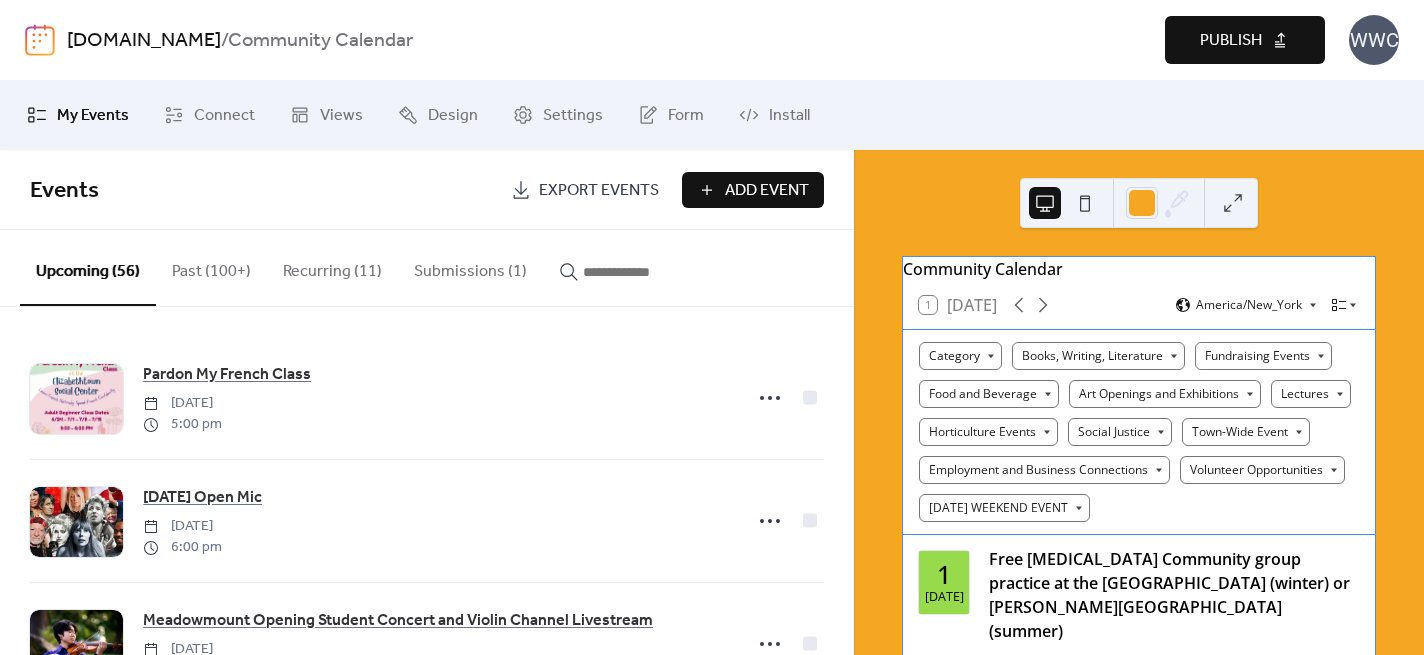 click on "Publish" at bounding box center [1231, 41] 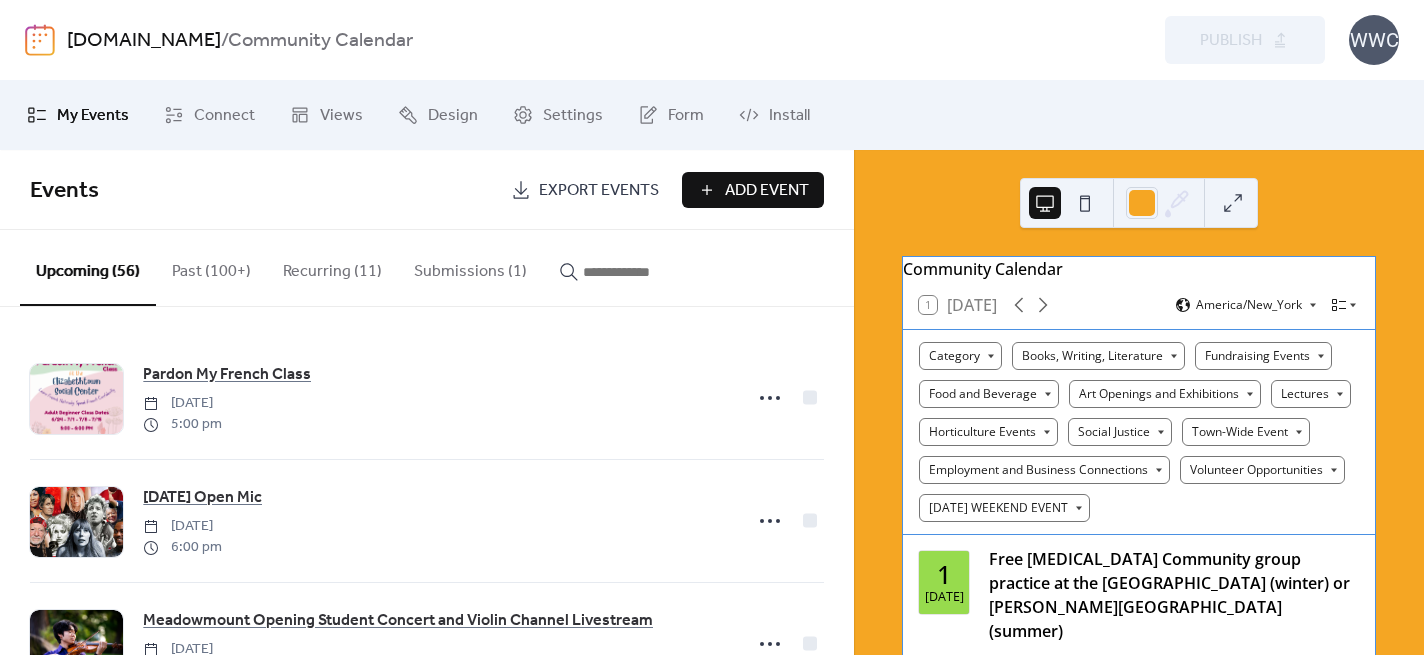 click on "Submissions  (1)" at bounding box center (470, 267) 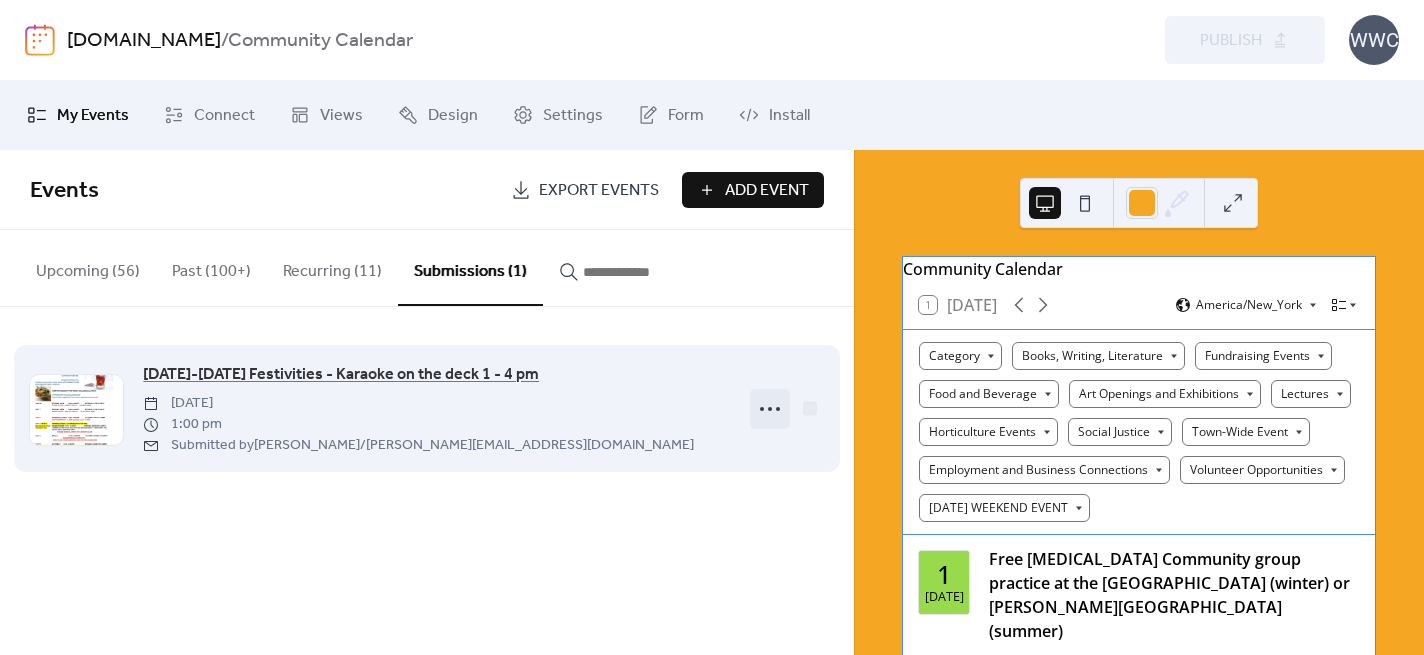 click 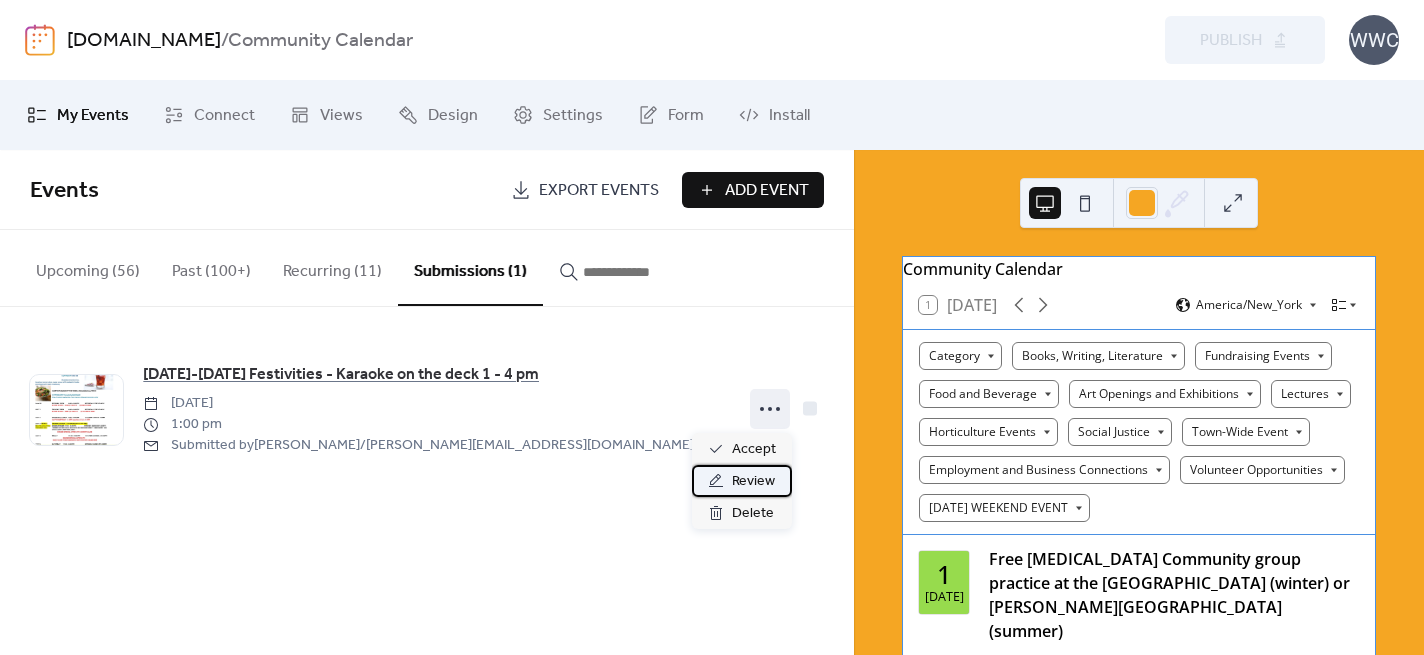 click on "Review" at bounding box center (753, 482) 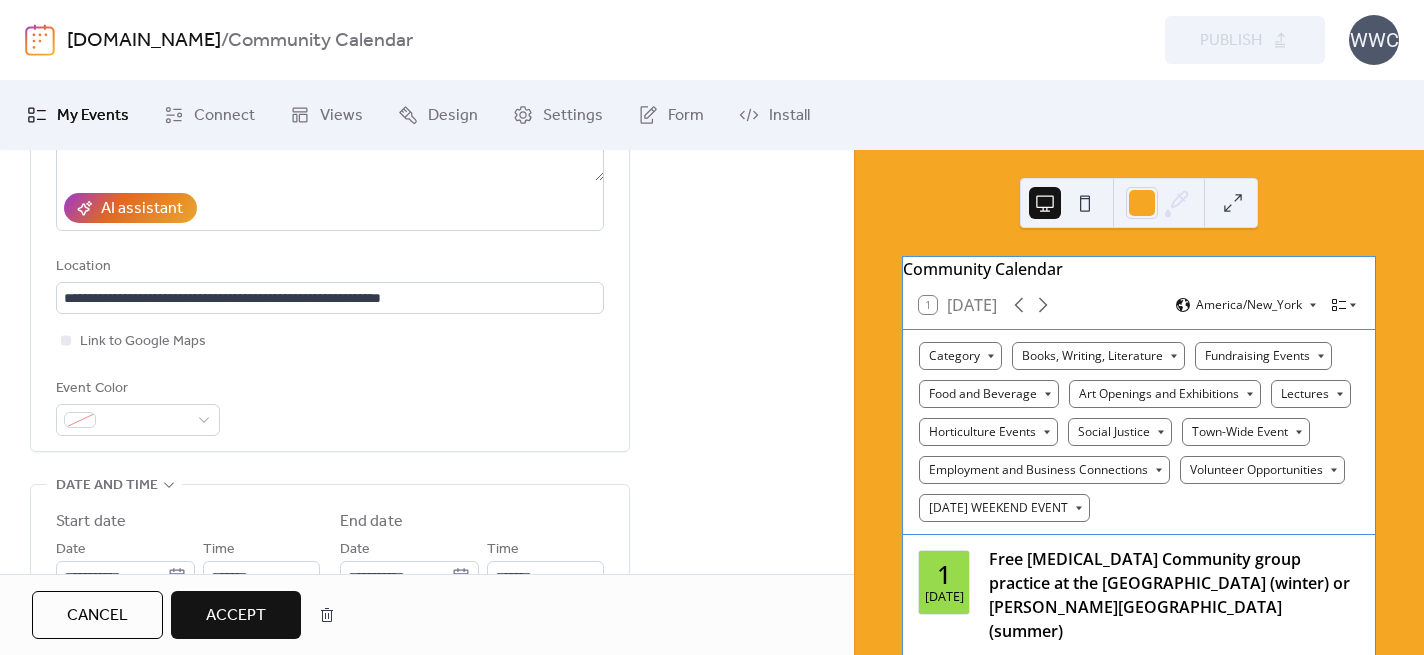 scroll, scrollTop: 495, scrollLeft: 0, axis: vertical 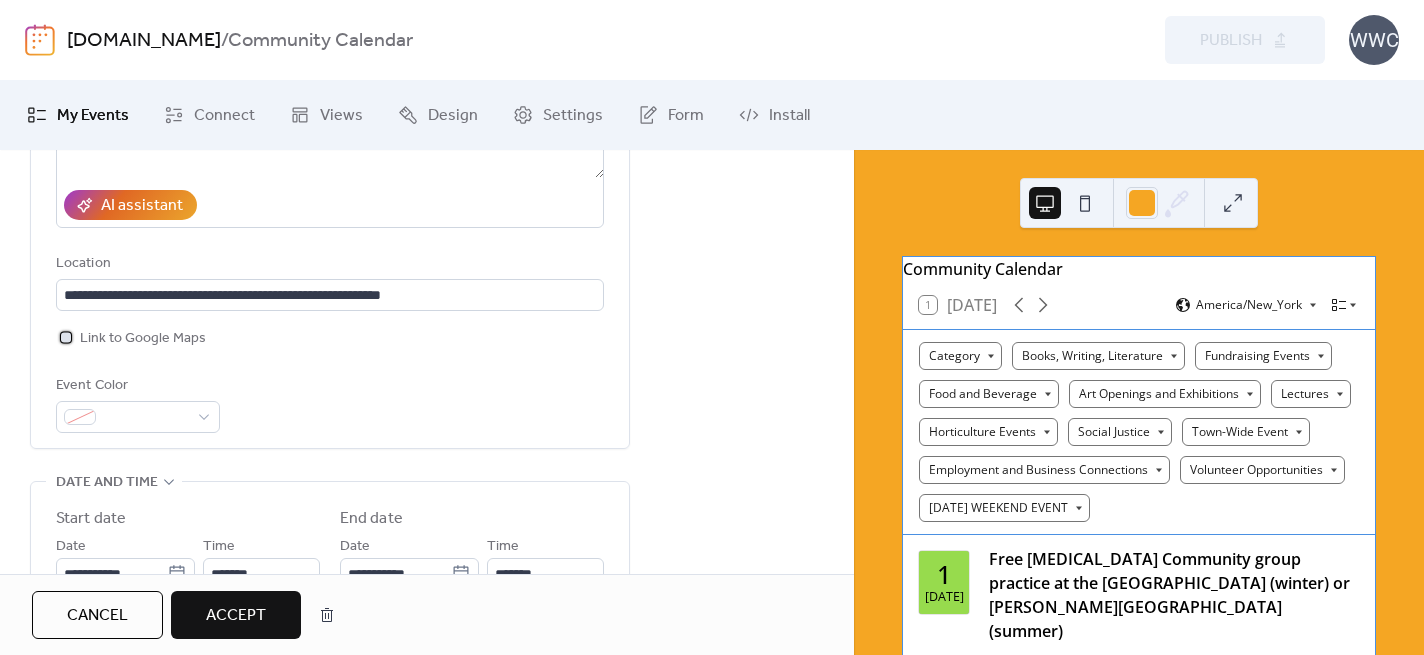click at bounding box center (66, 337) 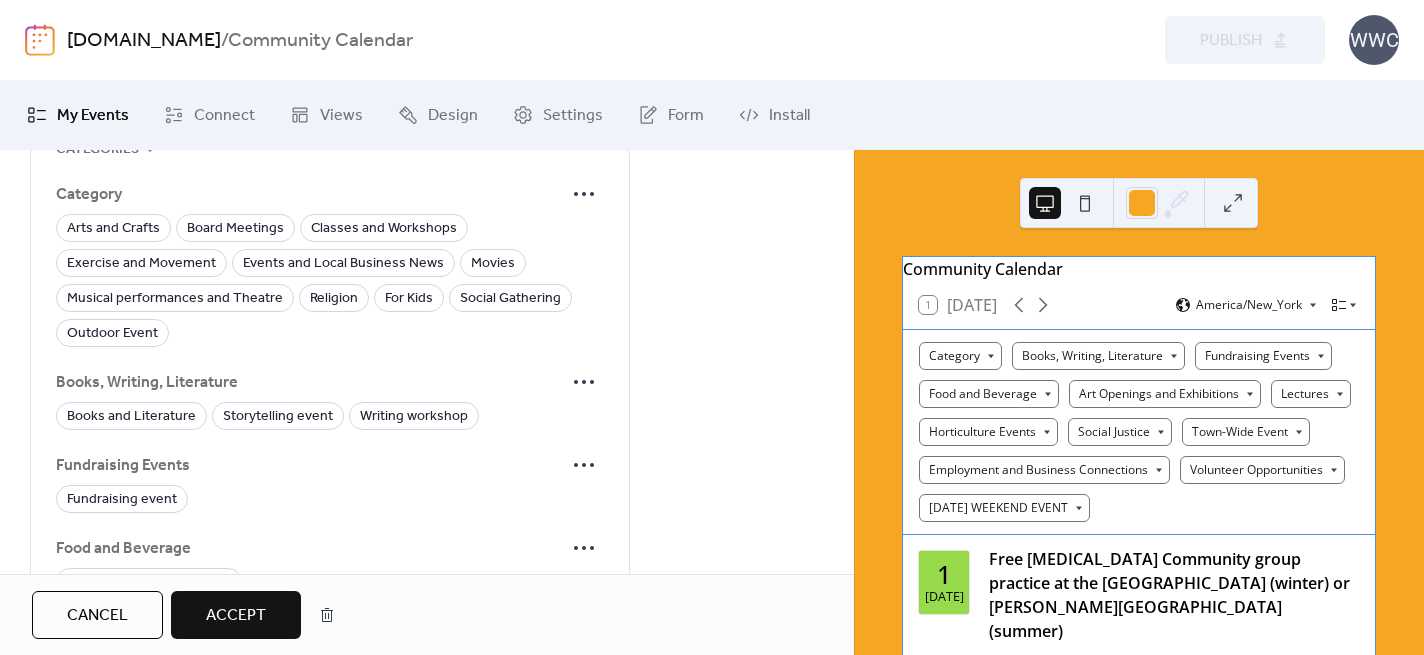 scroll, scrollTop: 1567, scrollLeft: 0, axis: vertical 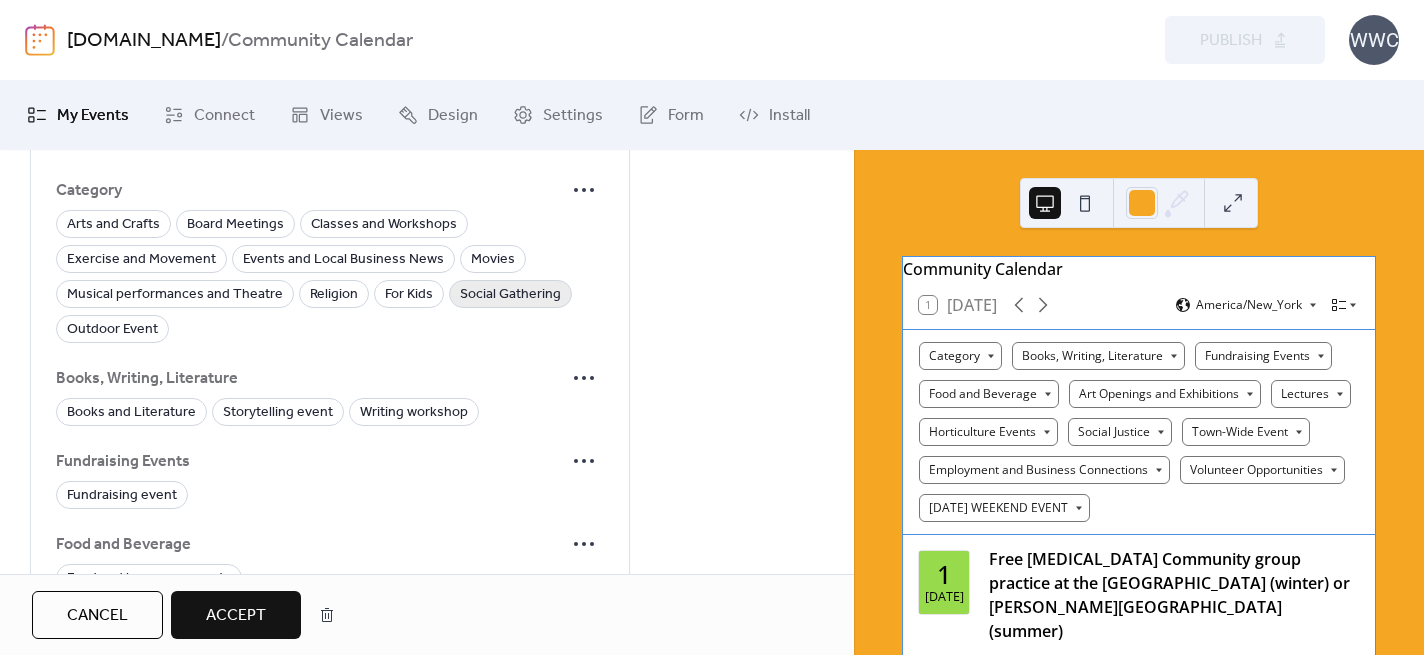 click on "Social Gathering" at bounding box center [510, 295] 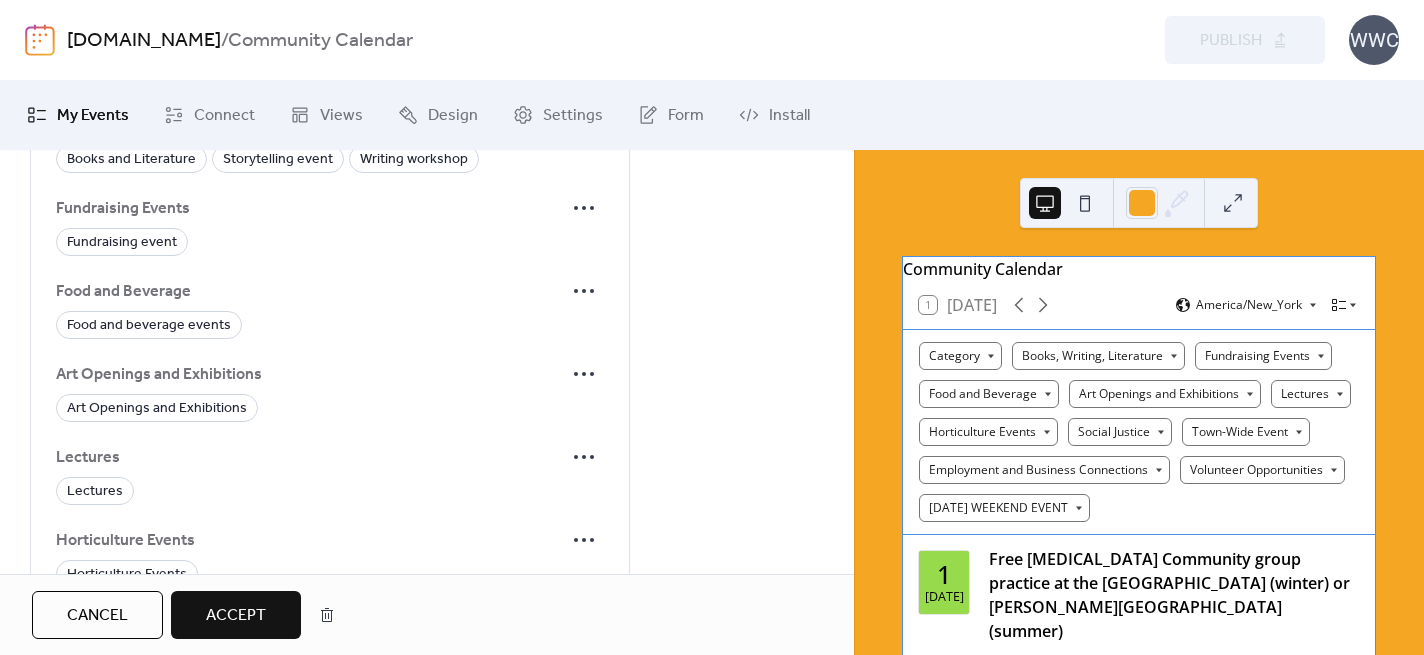 scroll, scrollTop: 1837, scrollLeft: 0, axis: vertical 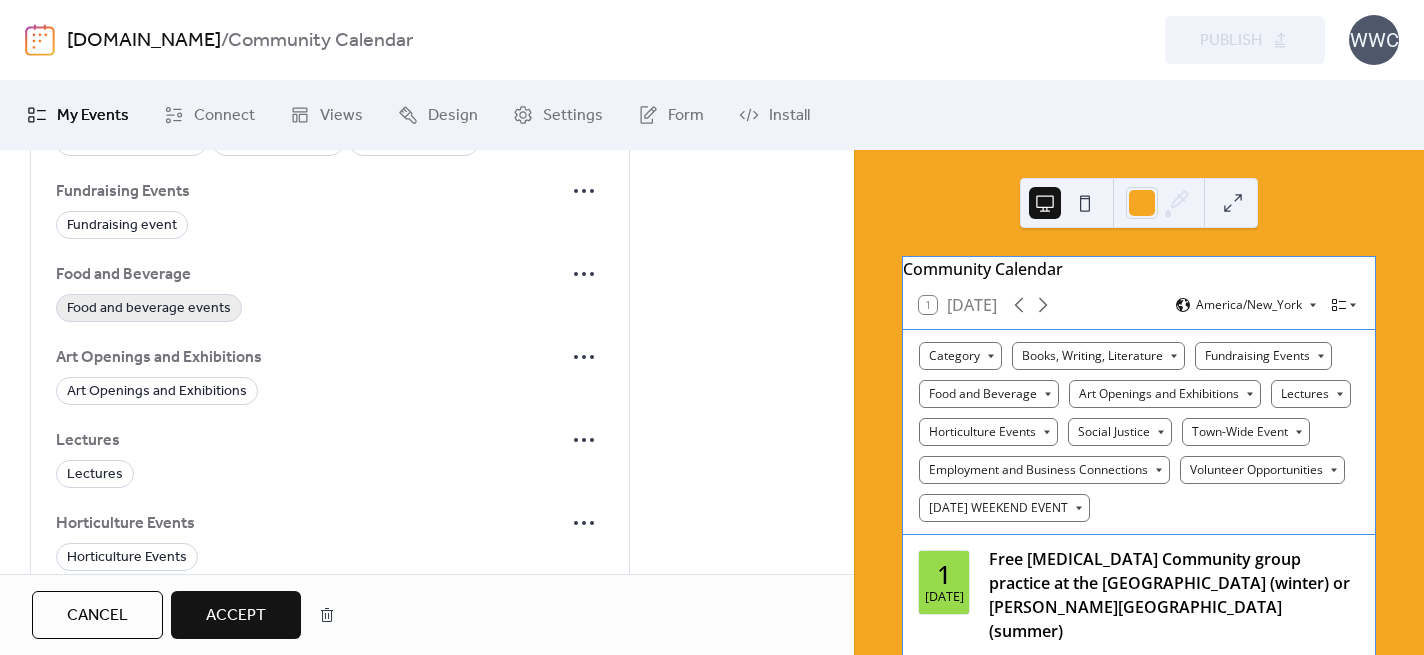 click on "Food and beverage events" at bounding box center [149, 309] 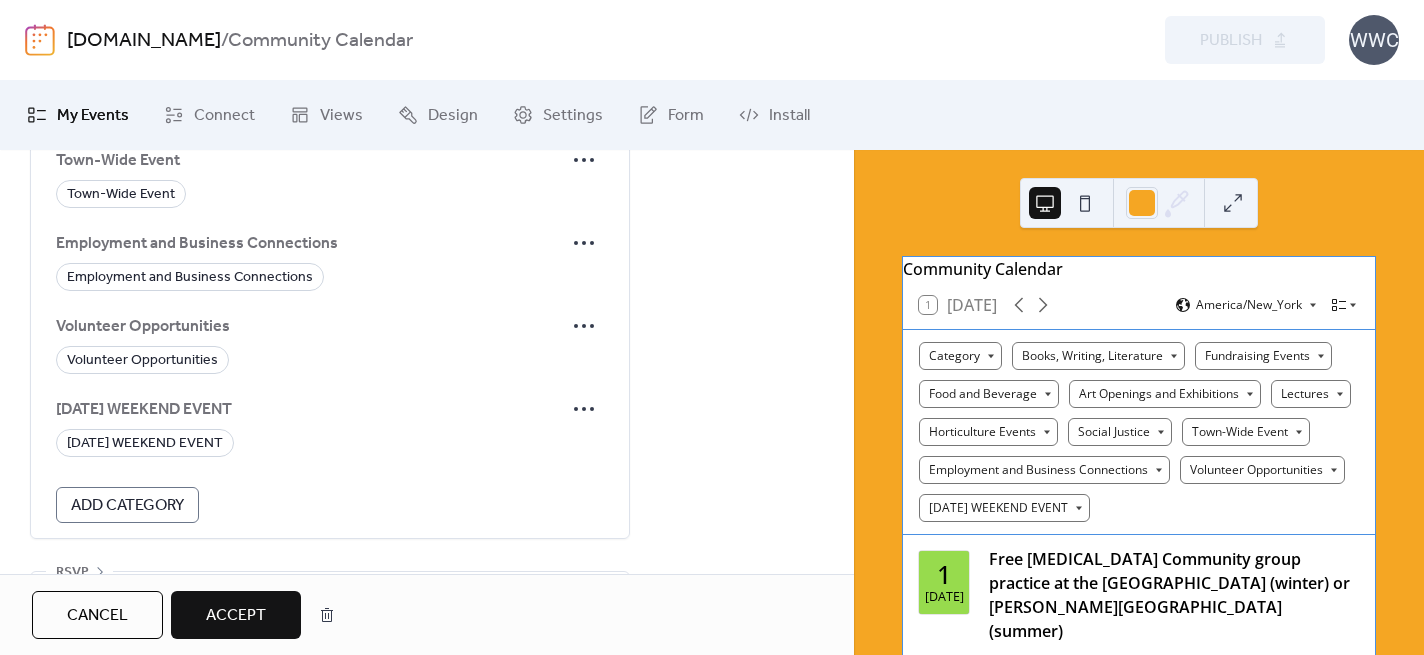 scroll, scrollTop: 2368, scrollLeft: 0, axis: vertical 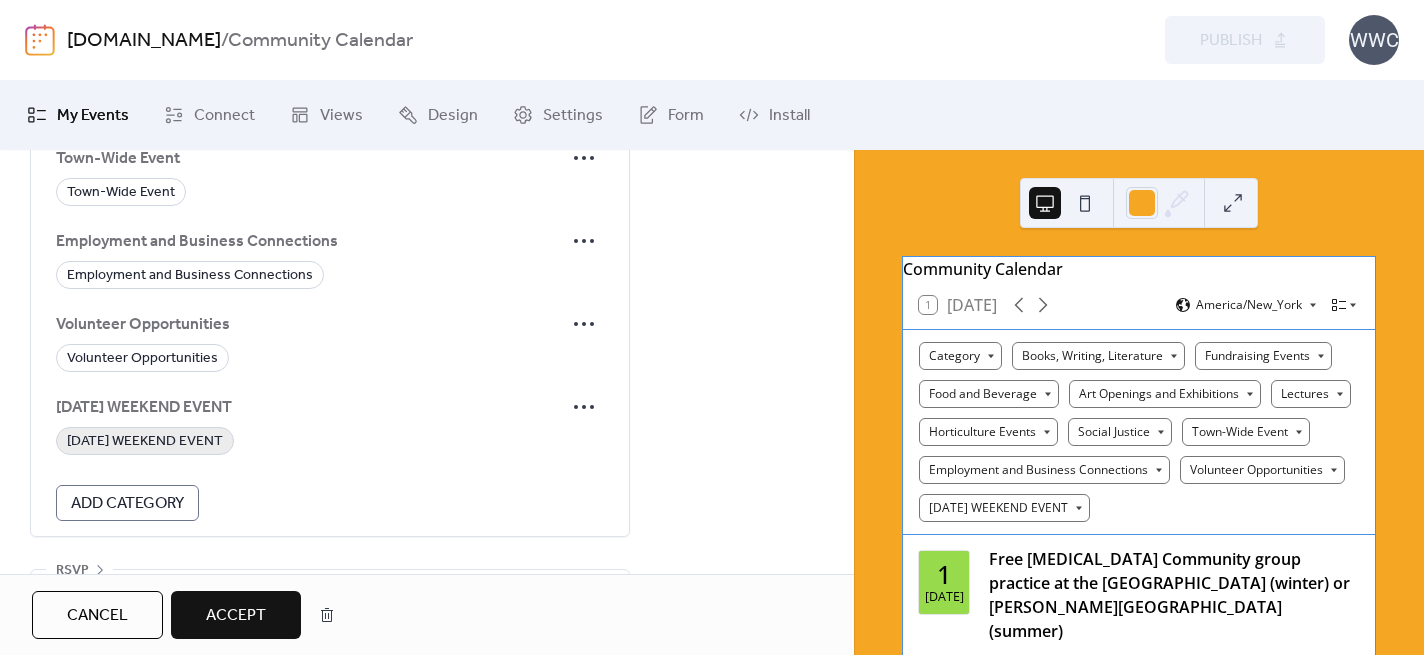 click on "[DATE] WEEKEND EVENT" at bounding box center [145, 442] 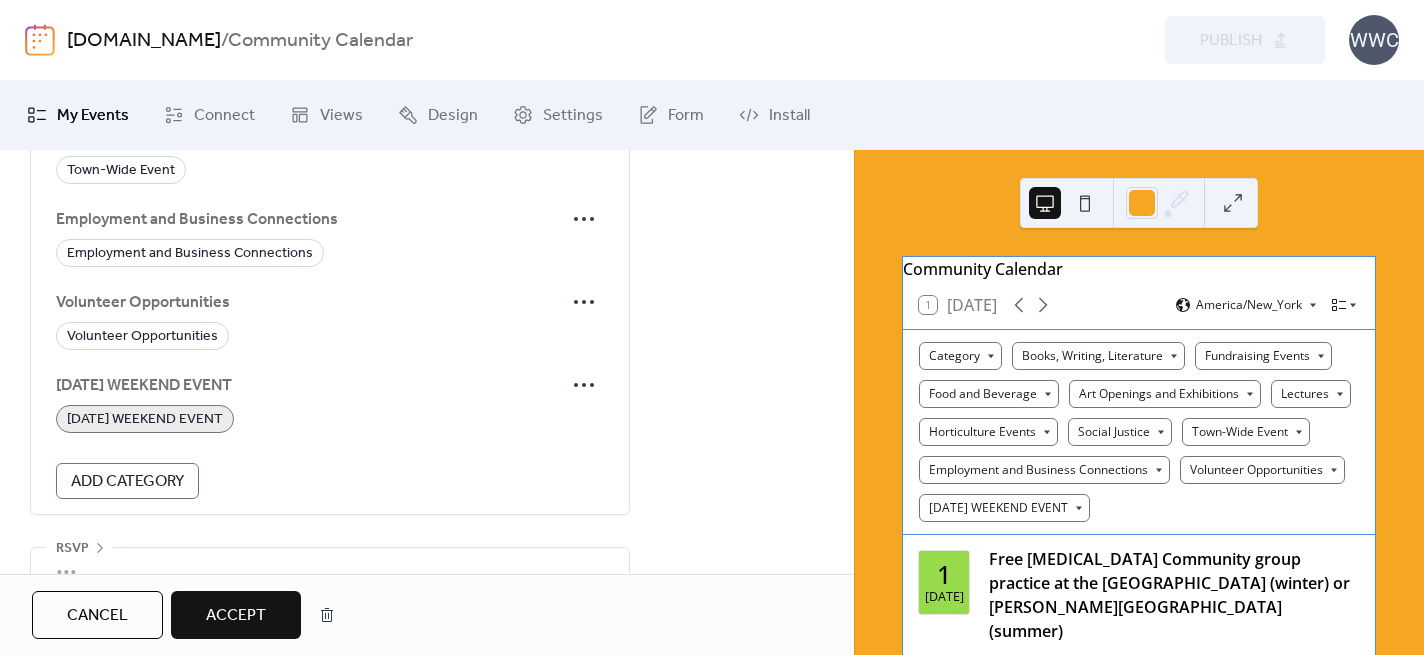 scroll, scrollTop: 2405, scrollLeft: 0, axis: vertical 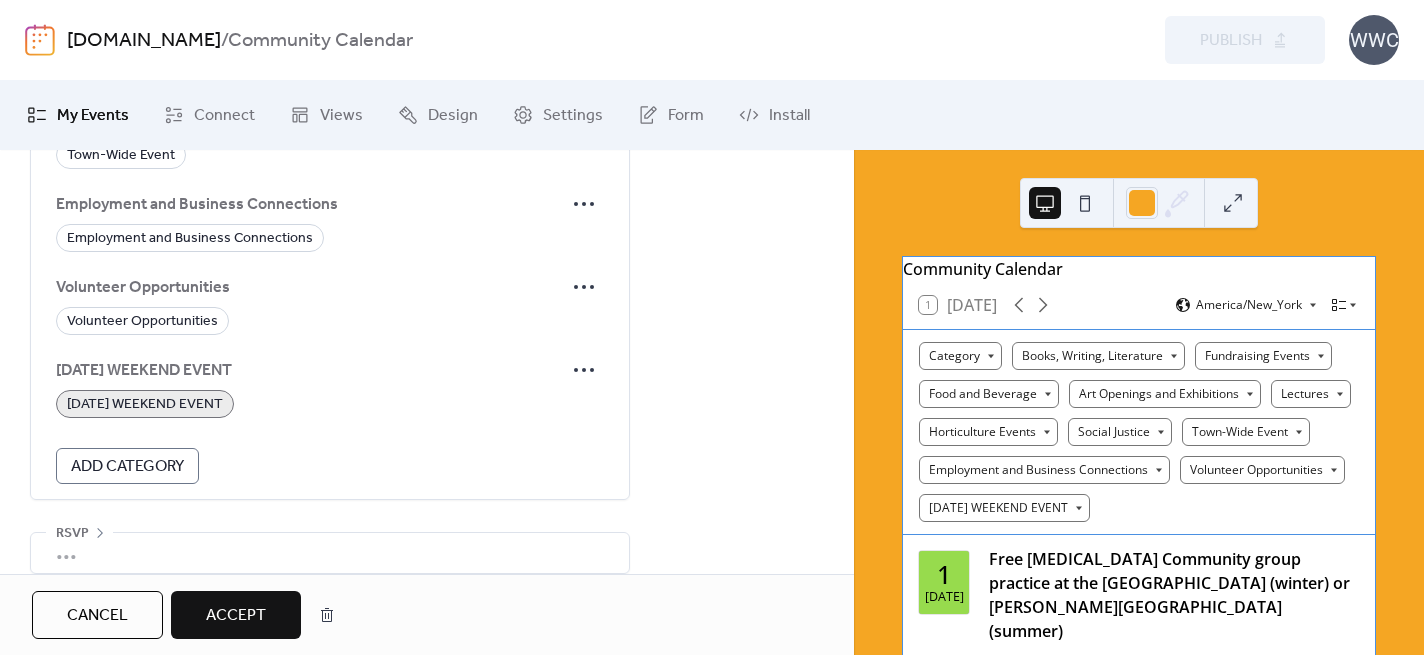 click on "Accept" at bounding box center (236, 616) 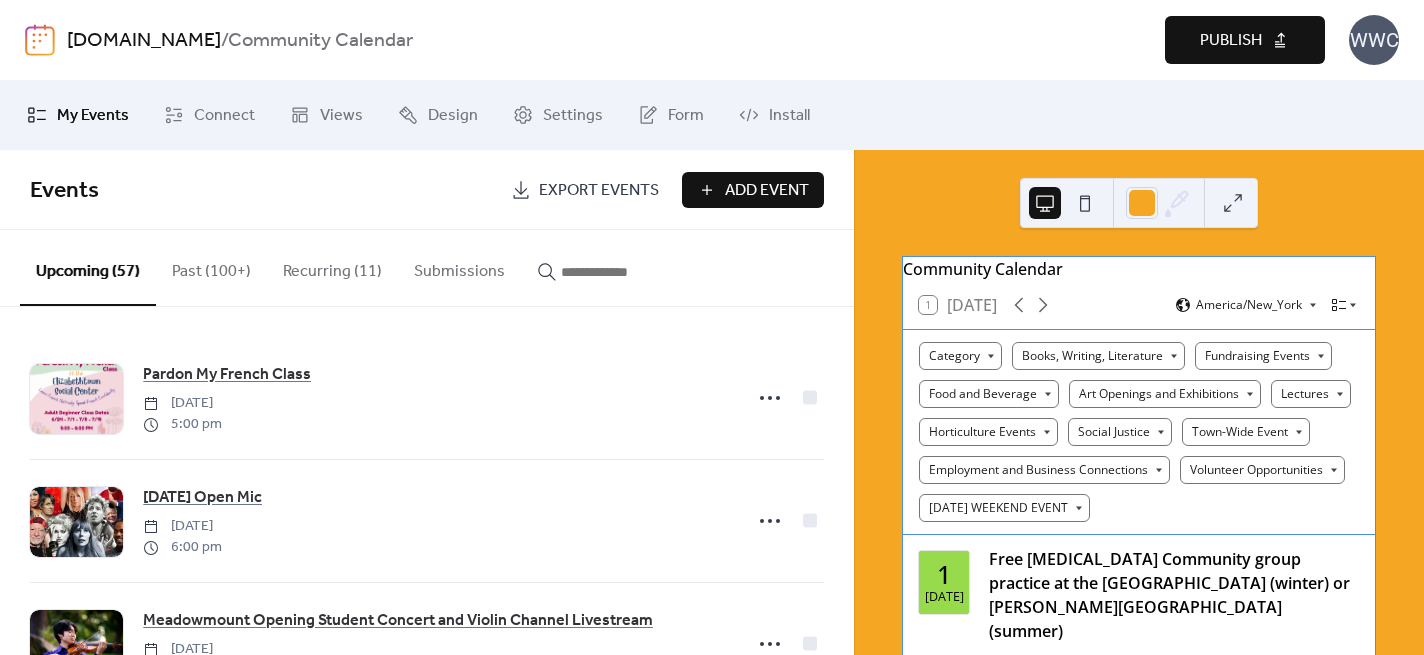 click on "Publish" at bounding box center [1231, 41] 